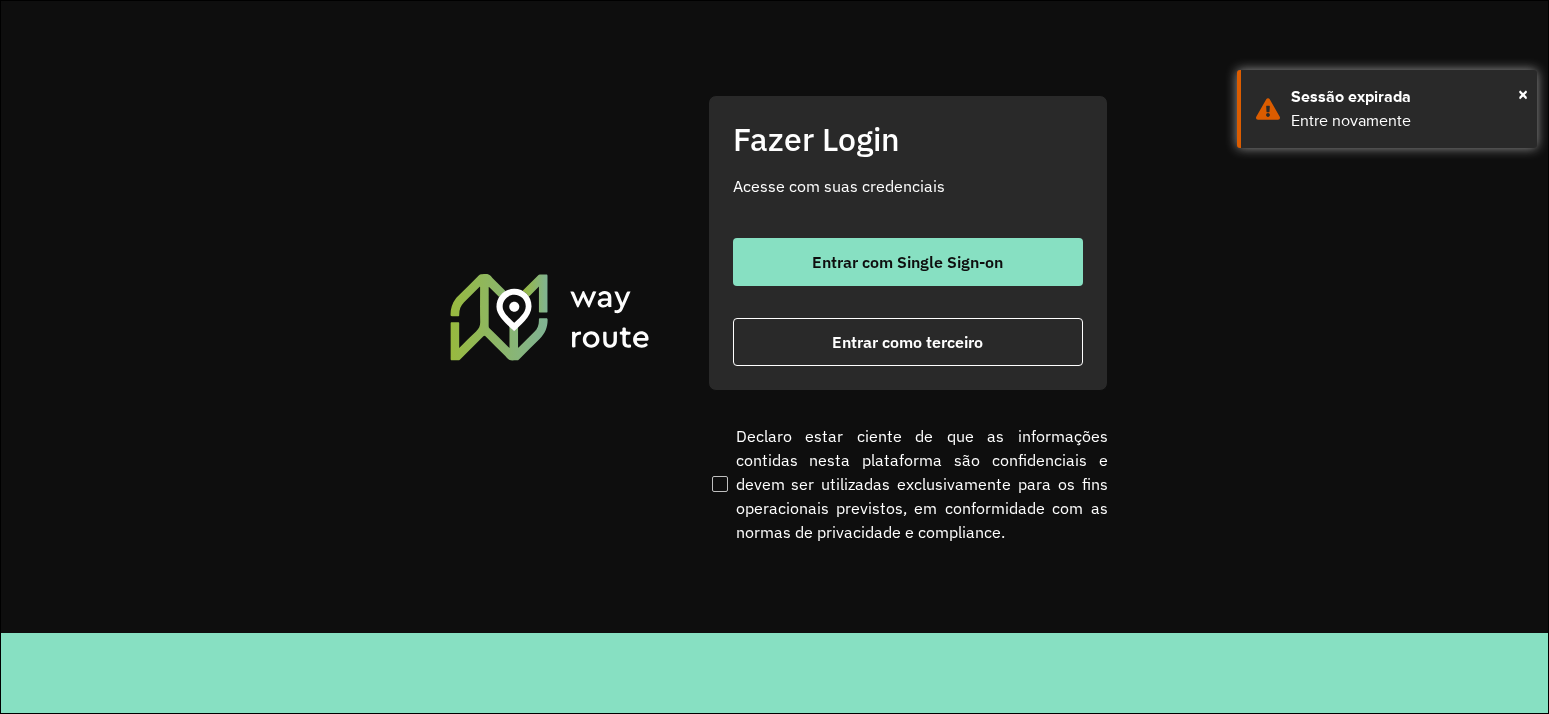 scroll, scrollTop: 0, scrollLeft: 0, axis: both 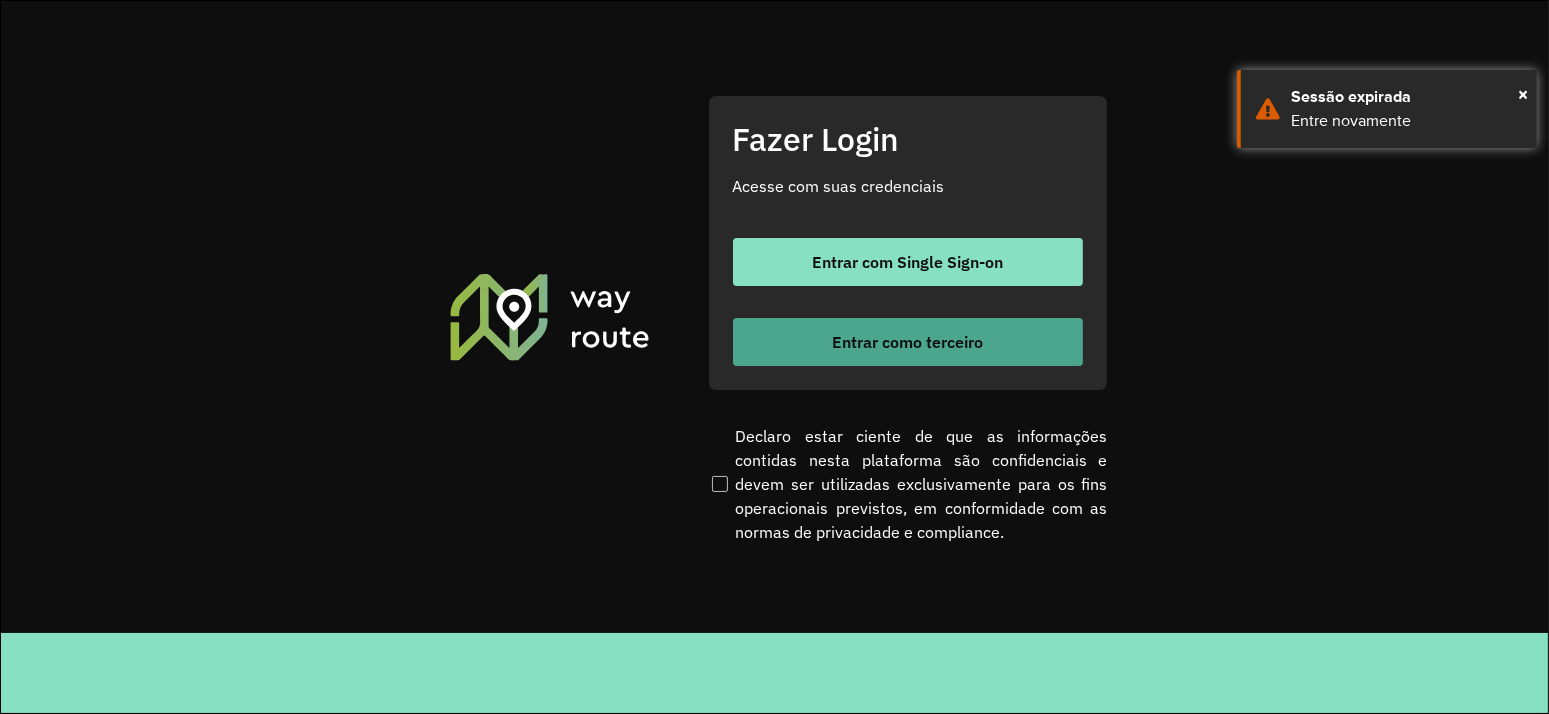 click on "Entrar como terceiro" at bounding box center [907, 342] 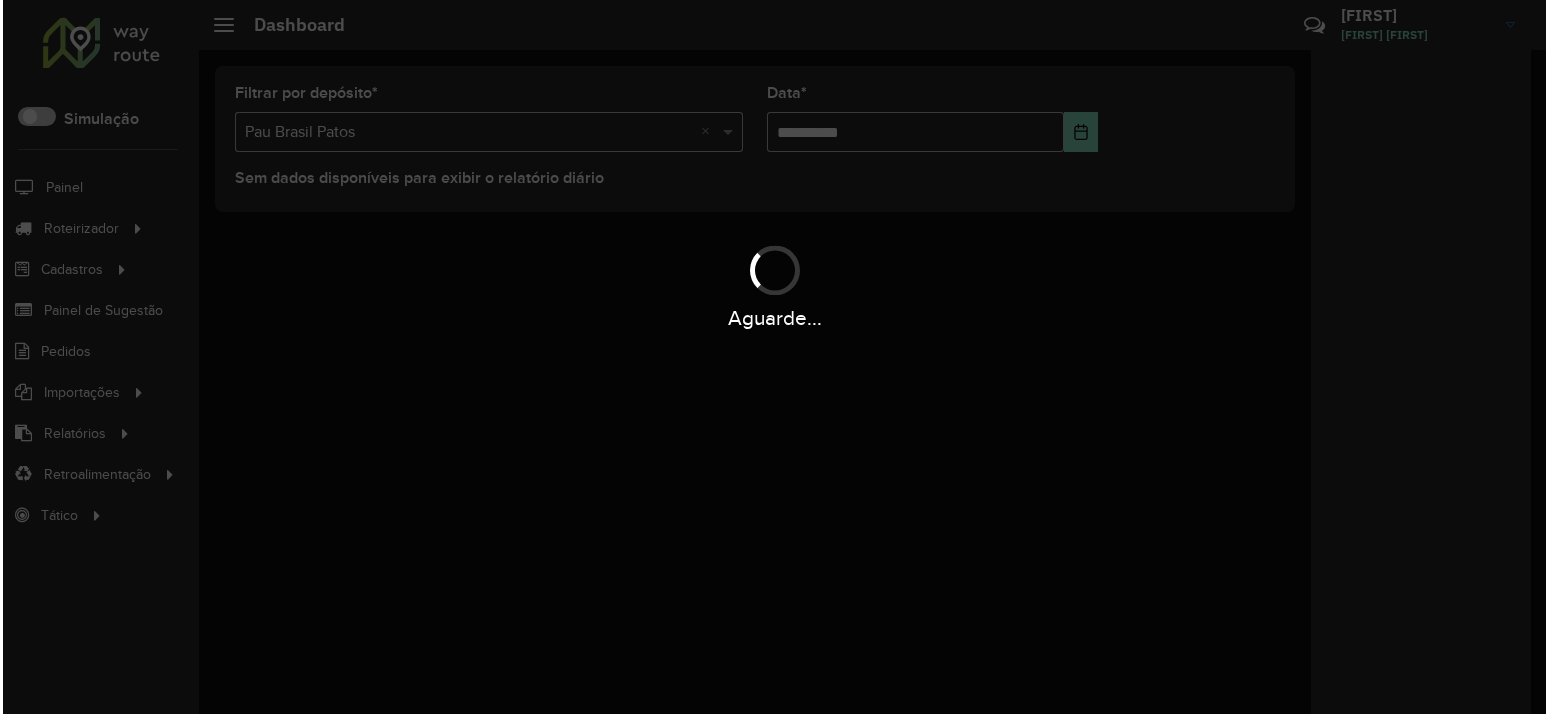 scroll, scrollTop: 0, scrollLeft: 0, axis: both 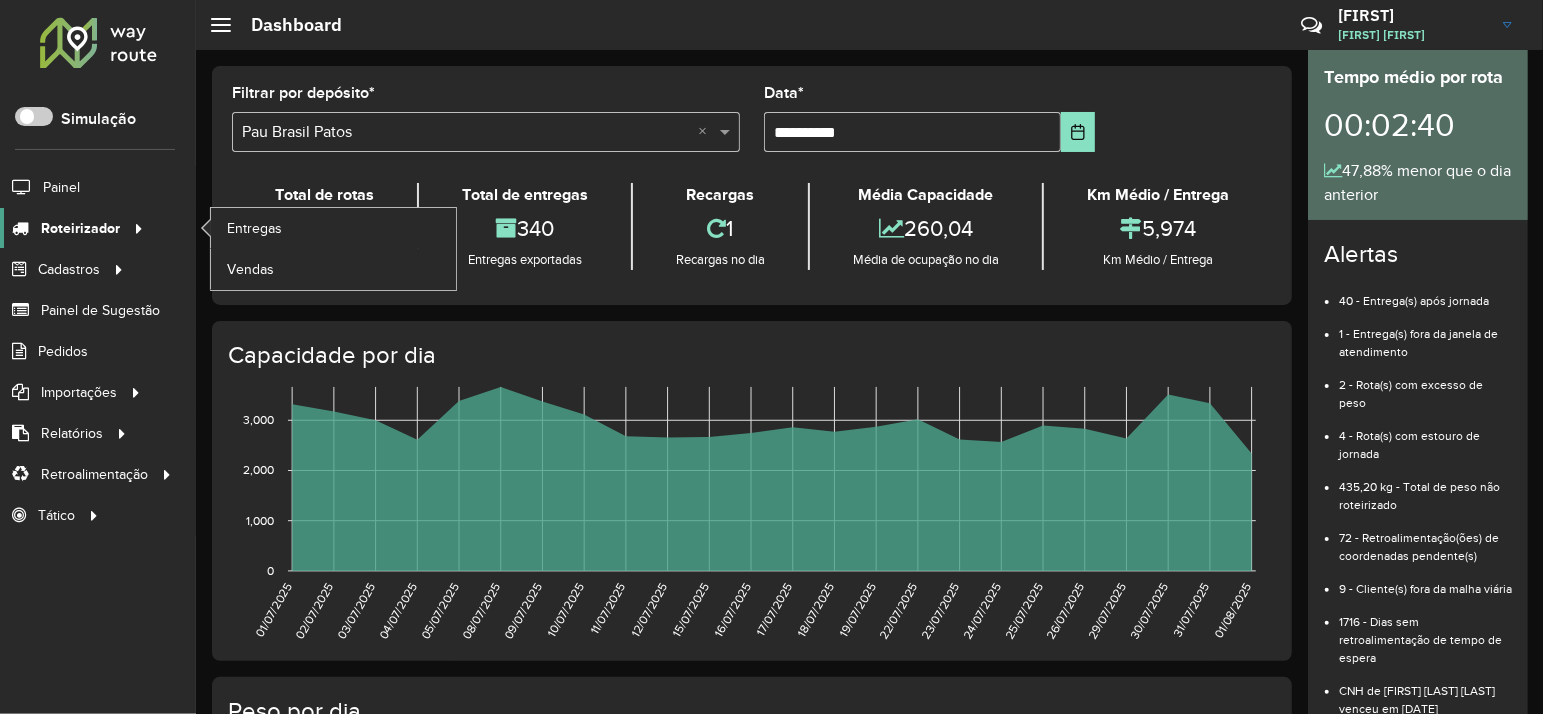 click on "Roteirizador" 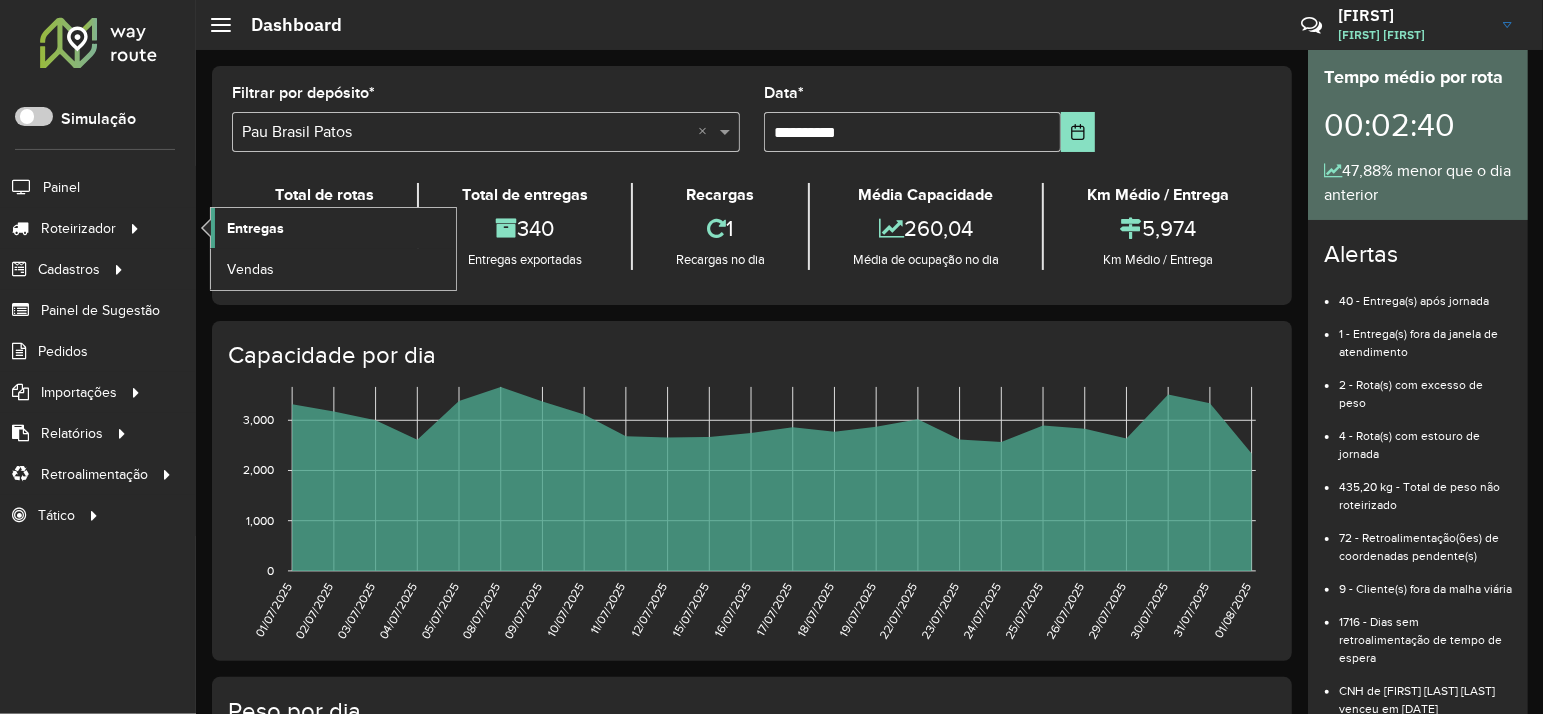 click on "Entregas" 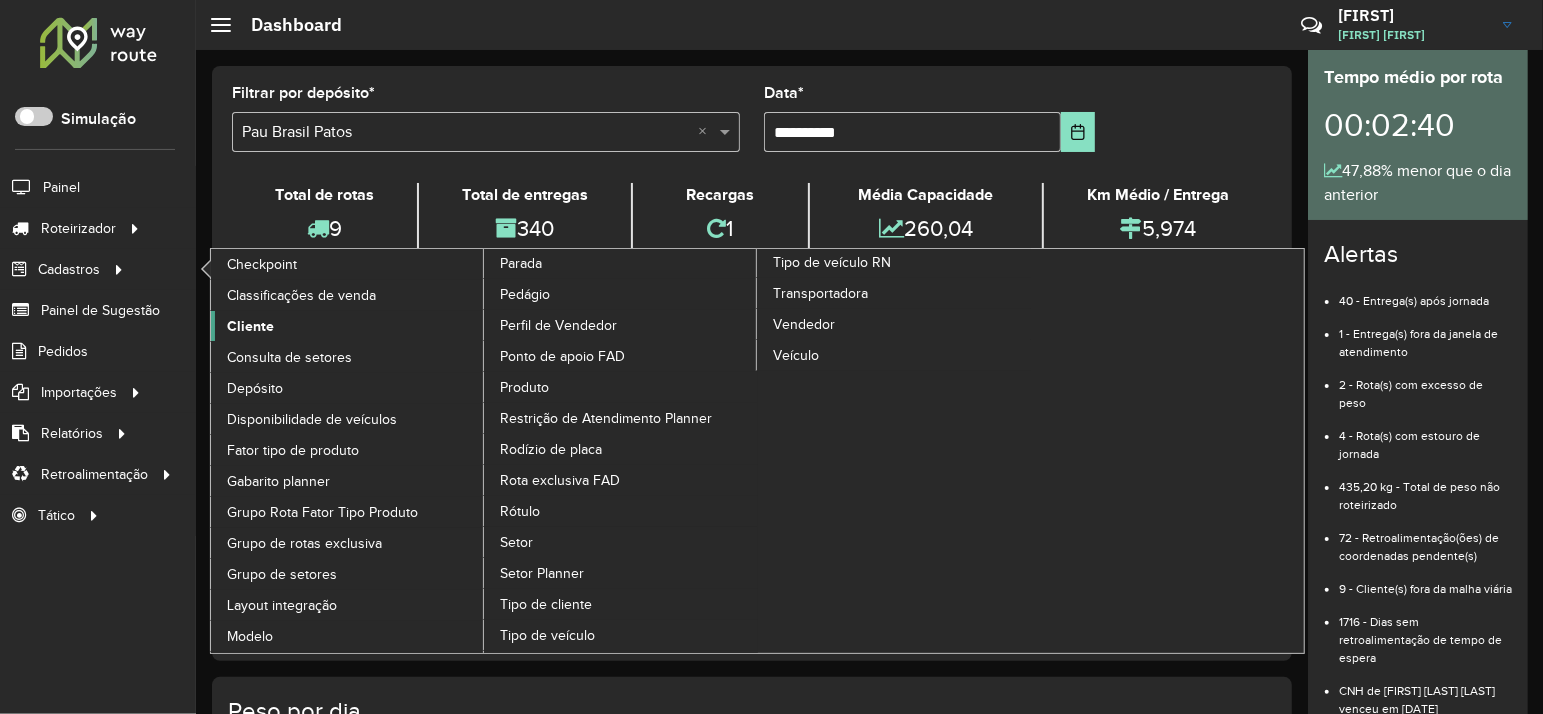 click on "Cliente" 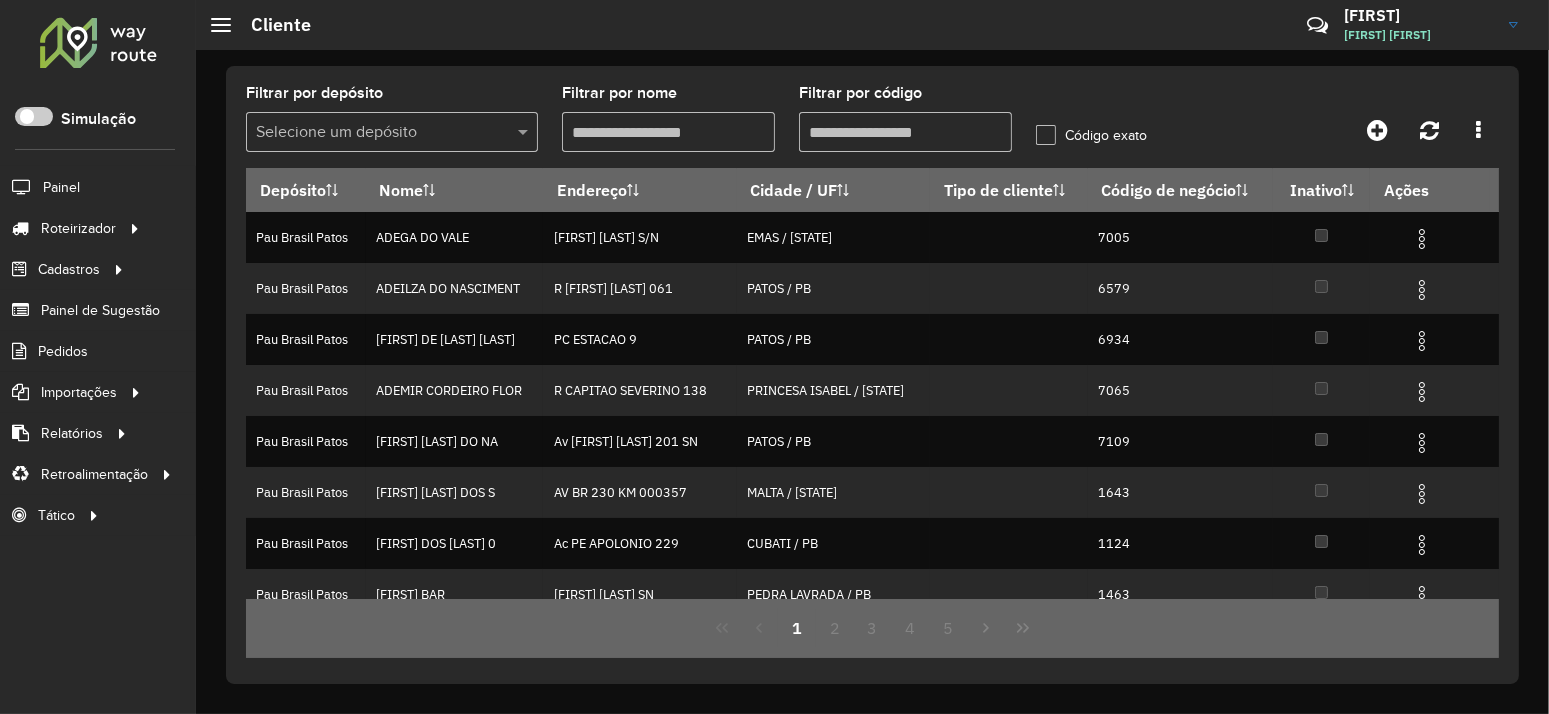 click on "Filtrar por código" at bounding box center (905, 132) 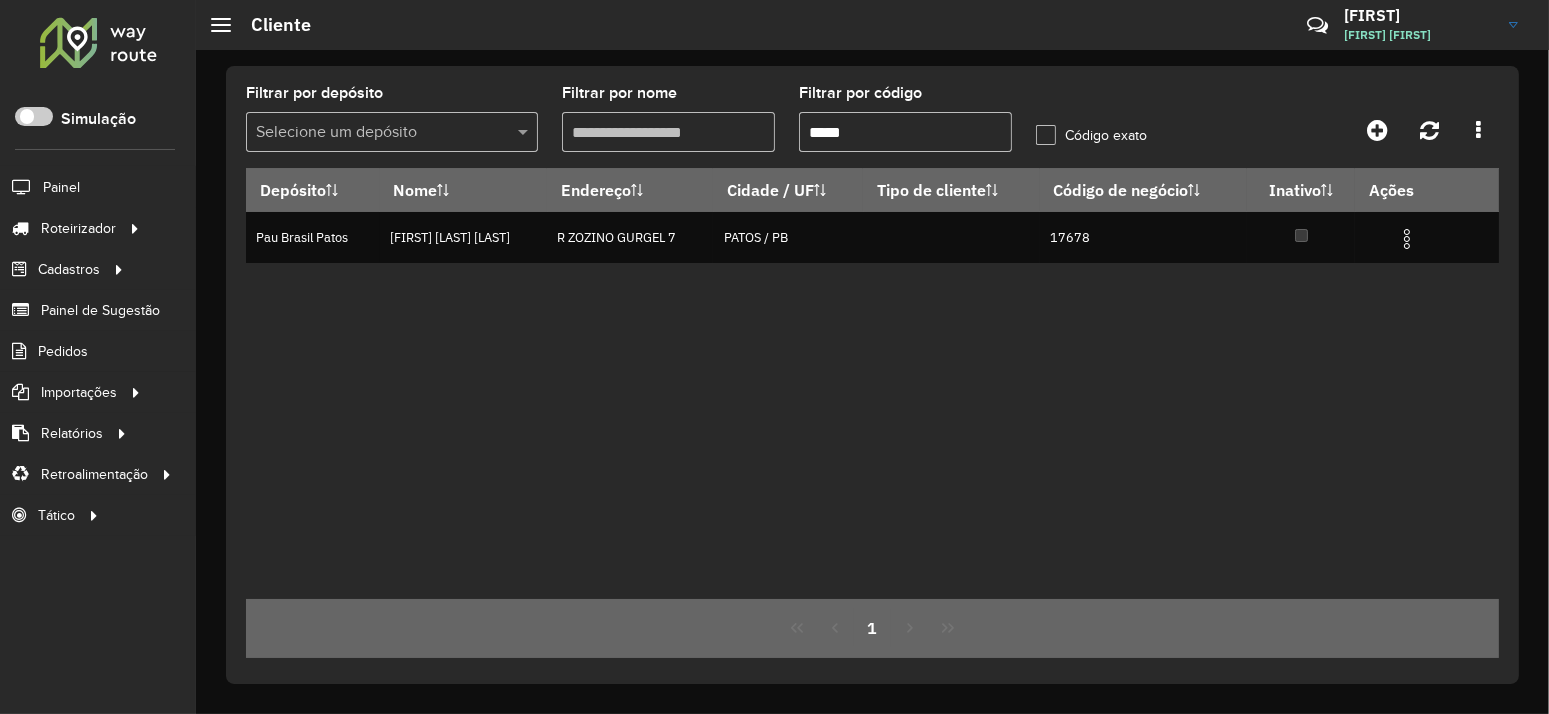 type on "*****" 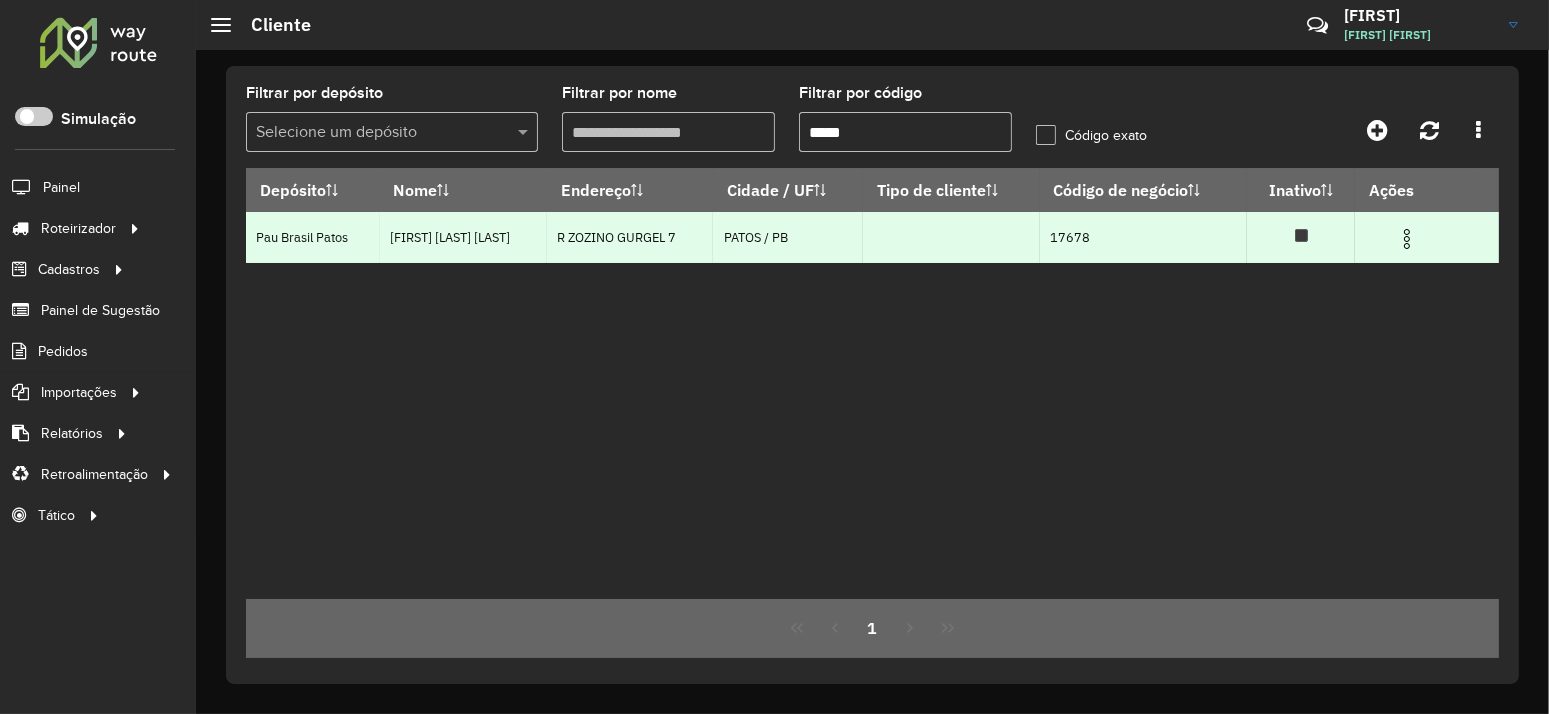 click at bounding box center [1416, 237] 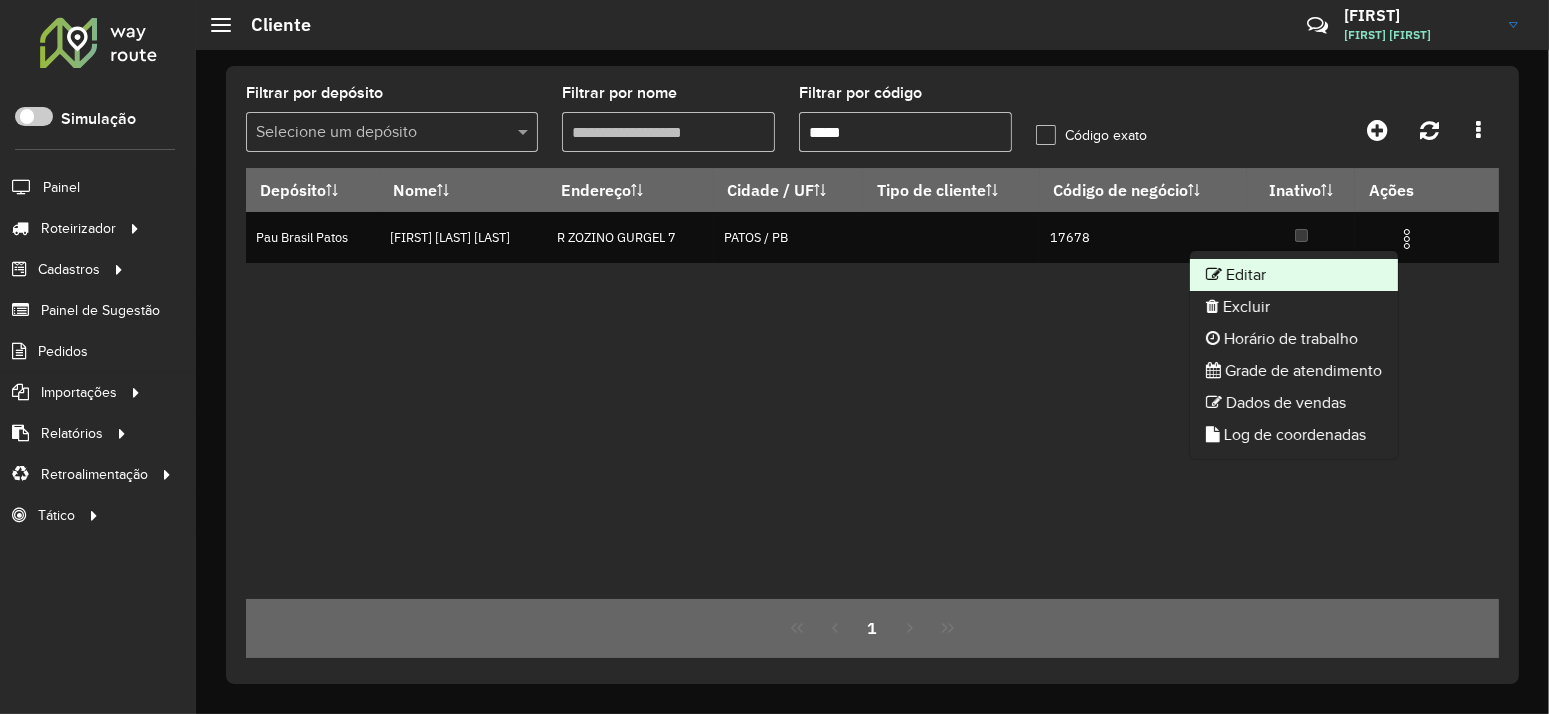 click on "Editar" 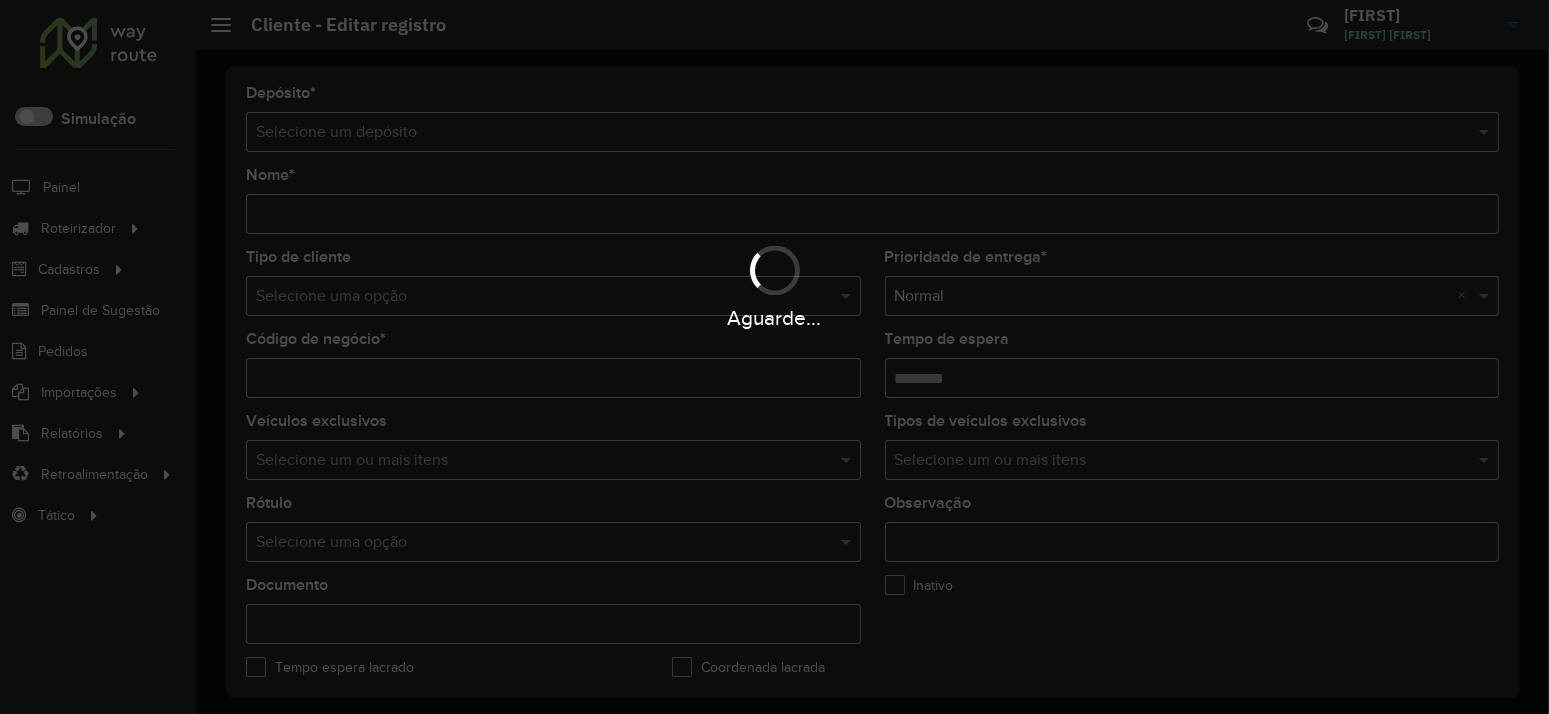 type on "**********" 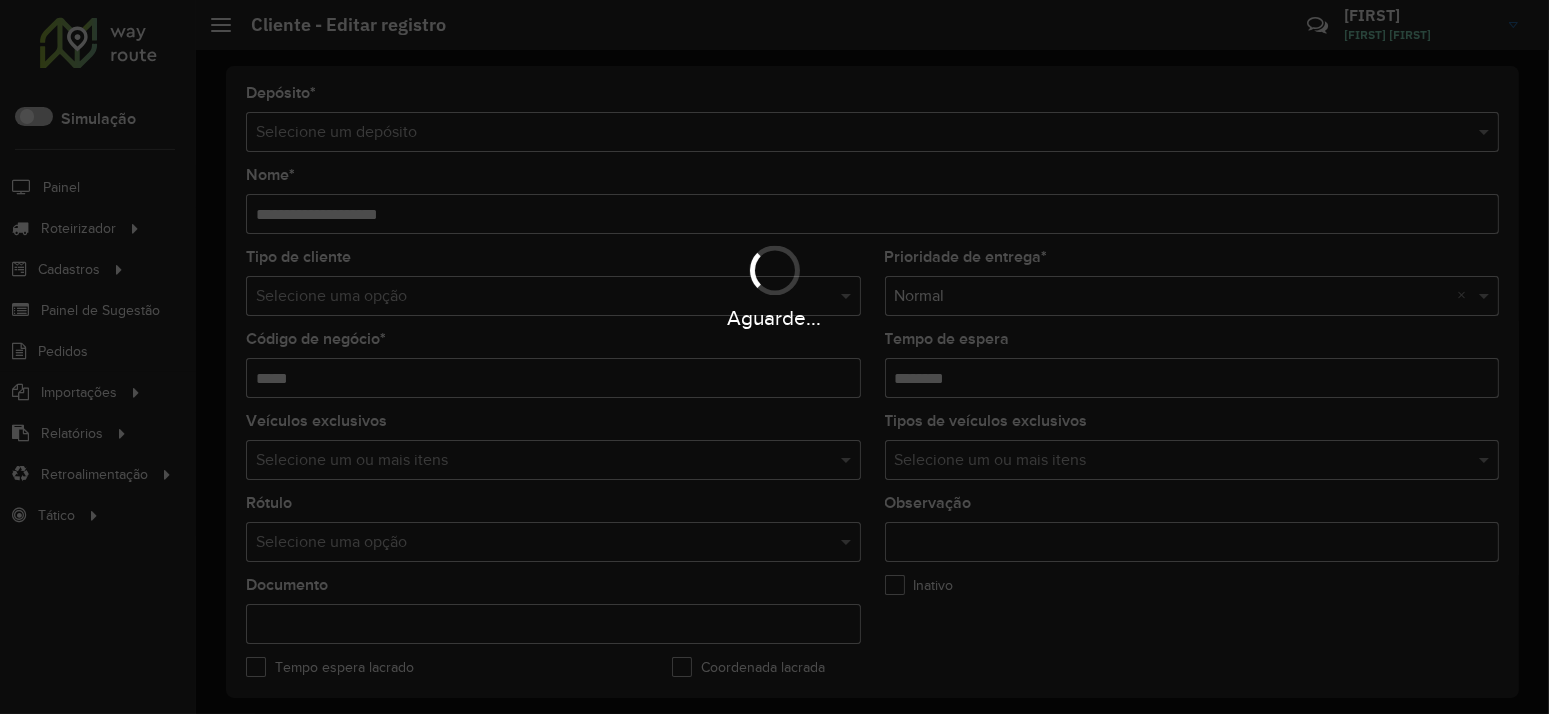 type on "**********" 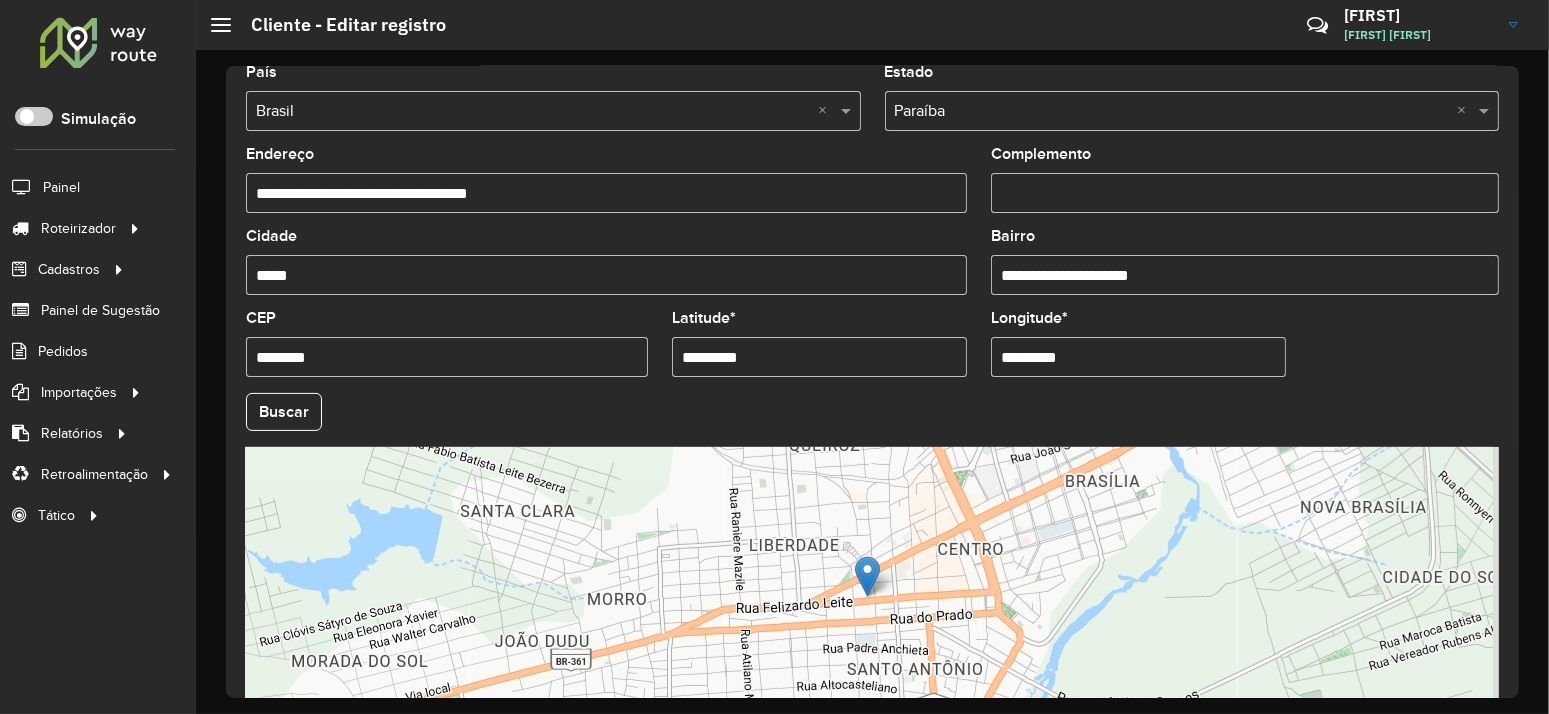 scroll, scrollTop: 775, scrollLeft: 0, axis: vertical 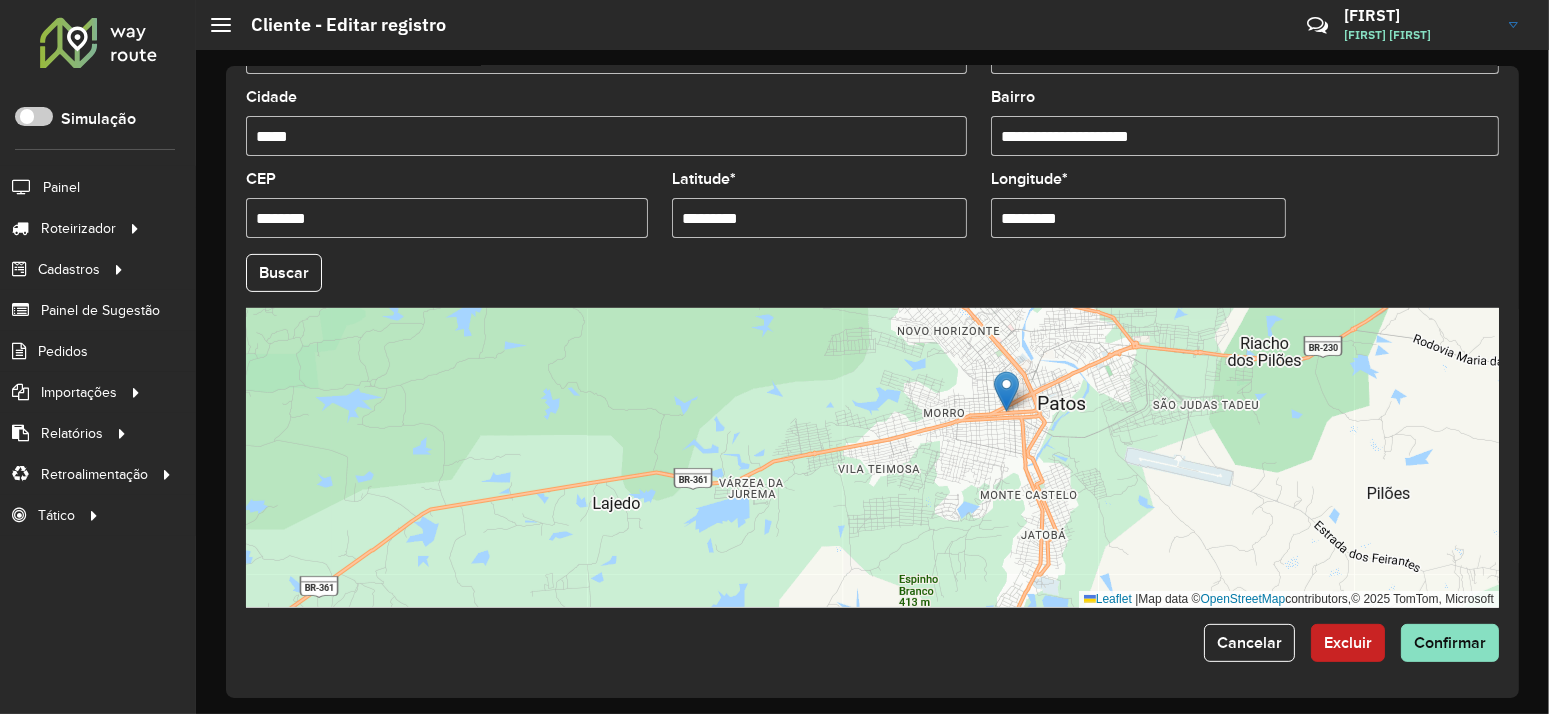 drag, startPoint x: 988, startPoint y: 532, endPoint x: 1037, endPoint y: 477, distance: 73.661385 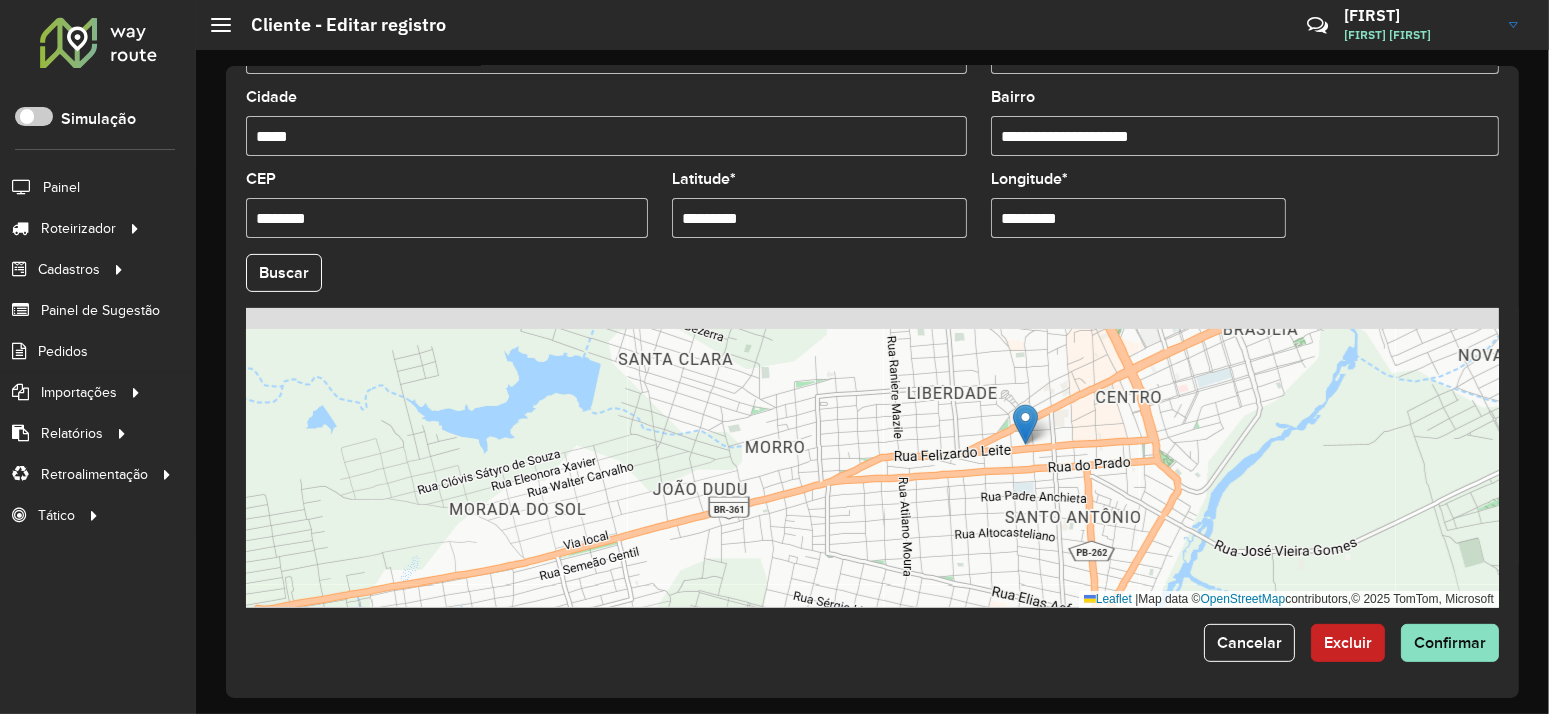 drag, startPoint x: 891, startPoint y: 365, endPoint x: 959, endPoint y: 502, distance: 152.94771 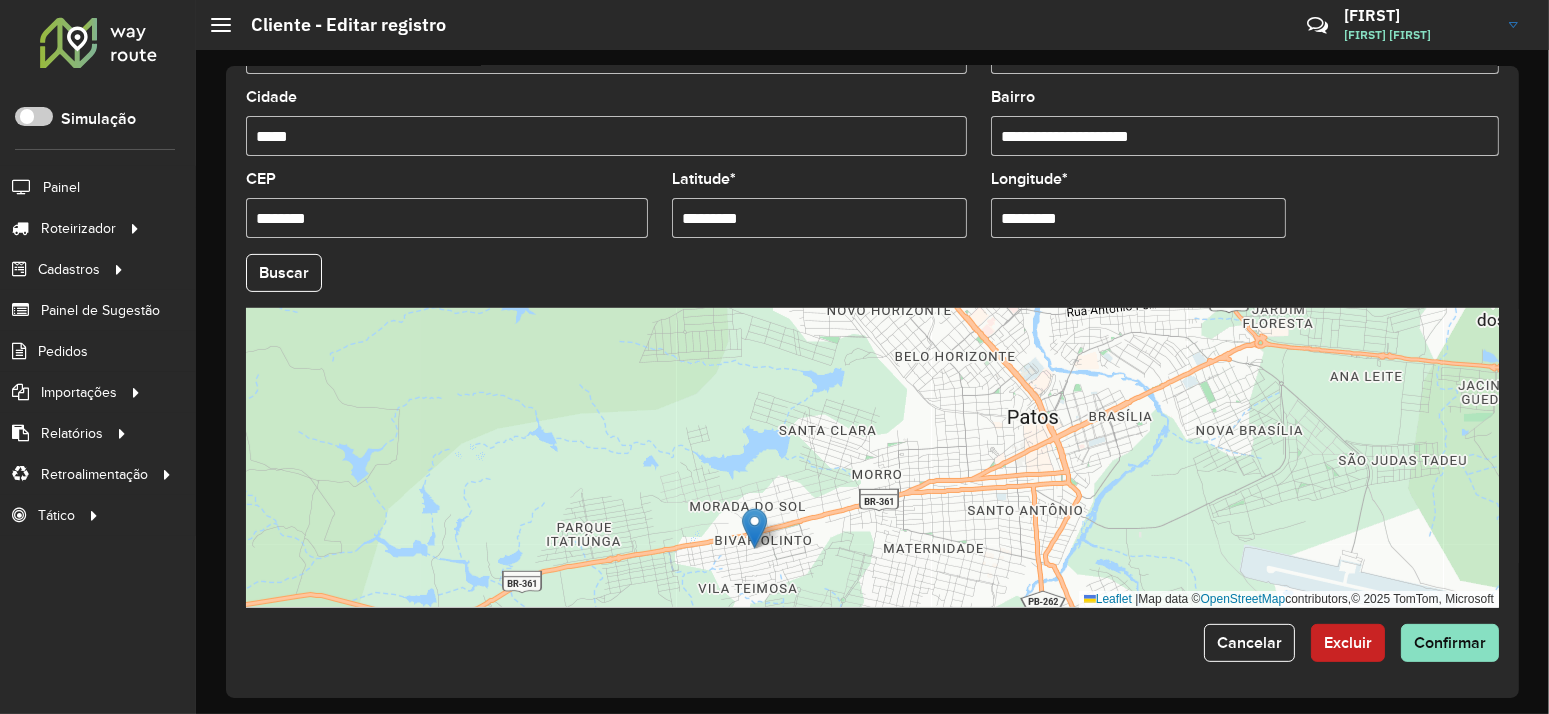 drag, startPoint x: 1002, startPoint y: 448, endPoint x: 753, endPoint y: 522, distance: 259.76337 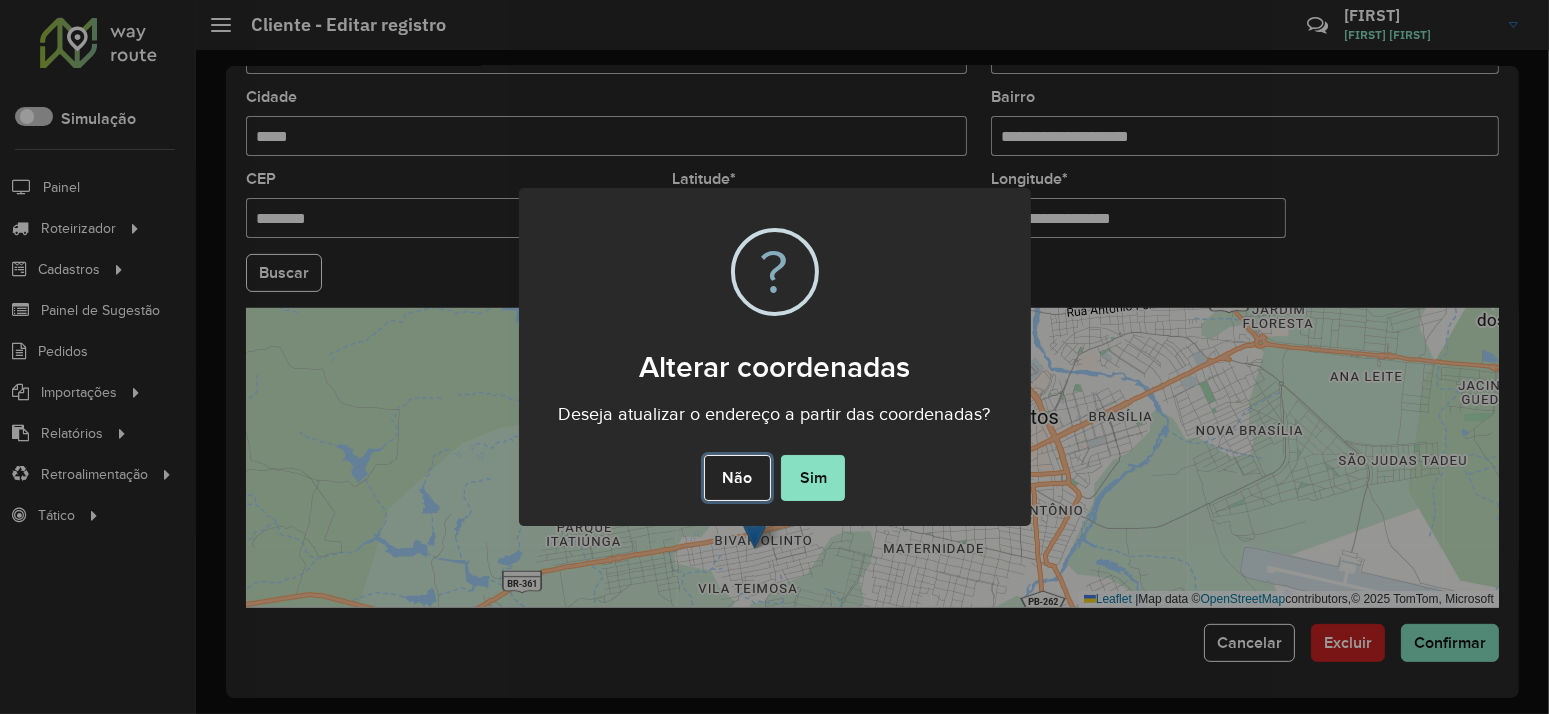 click on "Não" at bounding box center [737, 478] 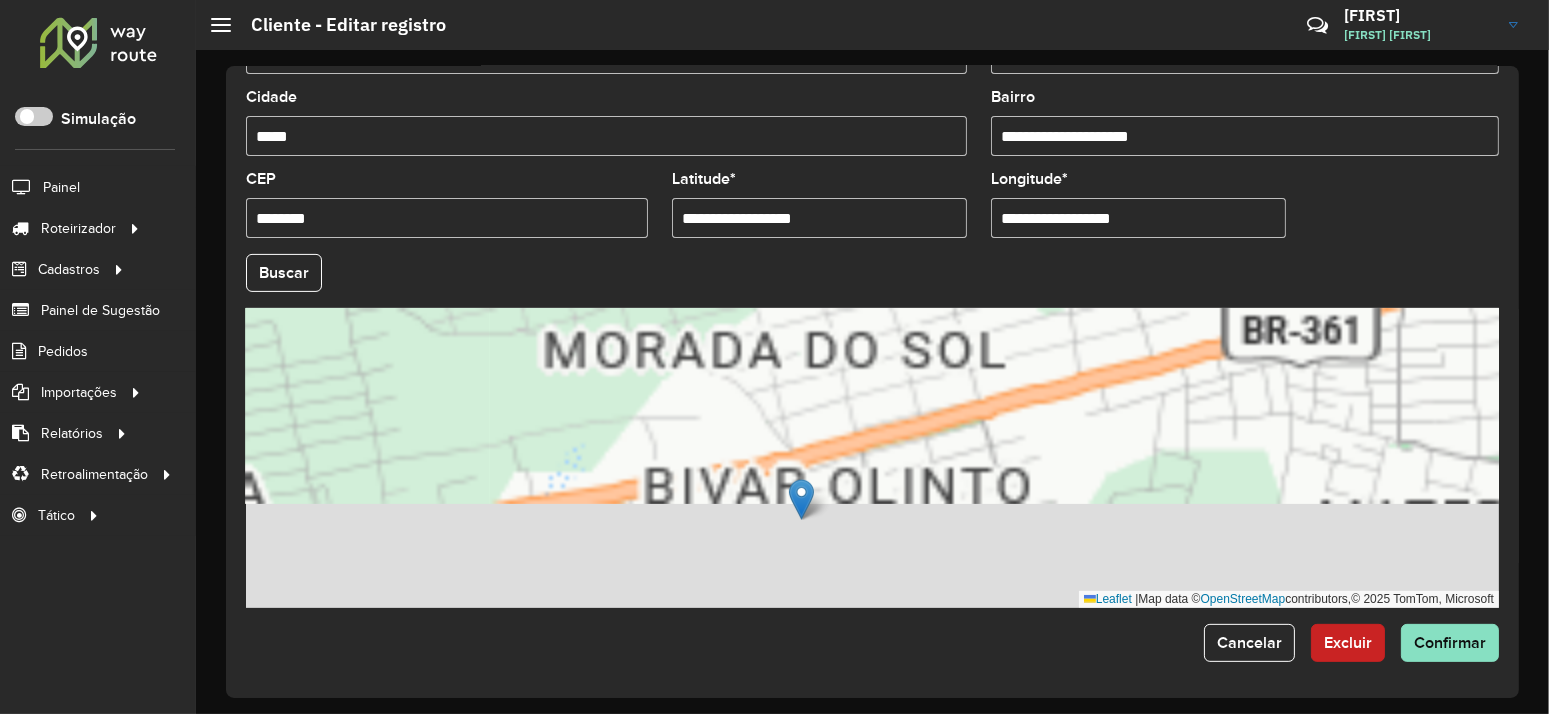 drag, startPoint x: 875, startPoint y: 452, endPoint x: 903, endPoint y: 398, distance: 60.827625 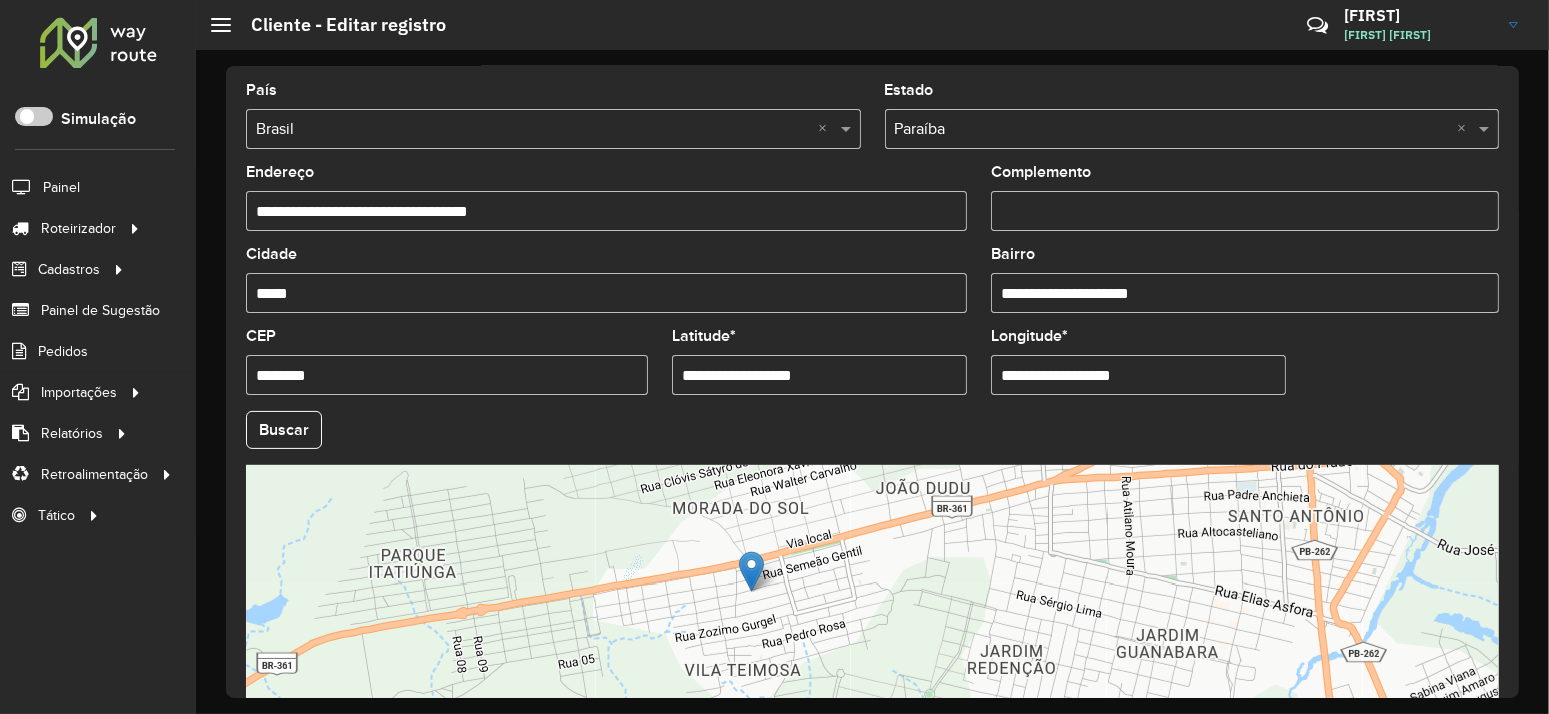 scroll, scrollTop: 775, scrollLeft: 0, axis: vertical 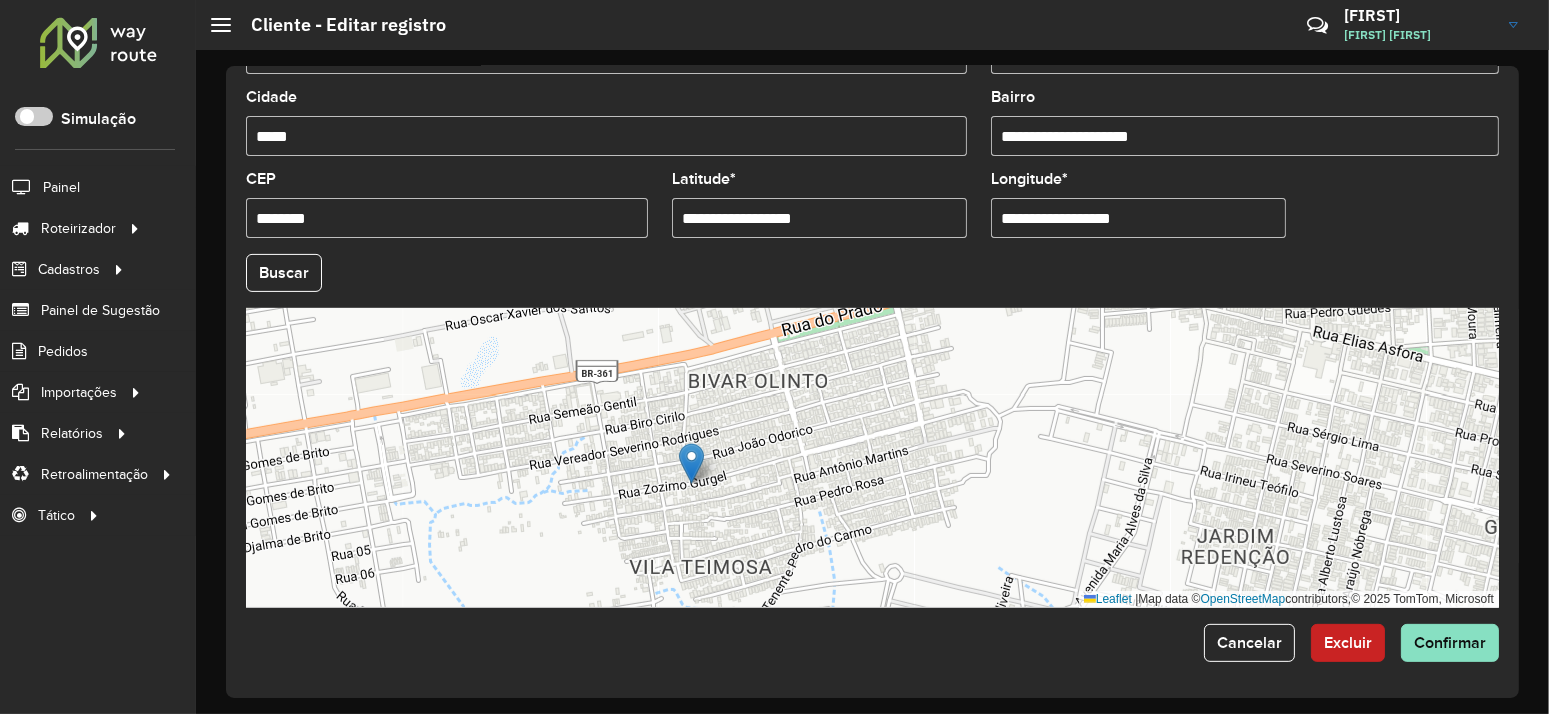 drag, startPoint x: 721, startPoint y: 402, endPoint x: 697, endPoint y: 475, distance: 76.843994 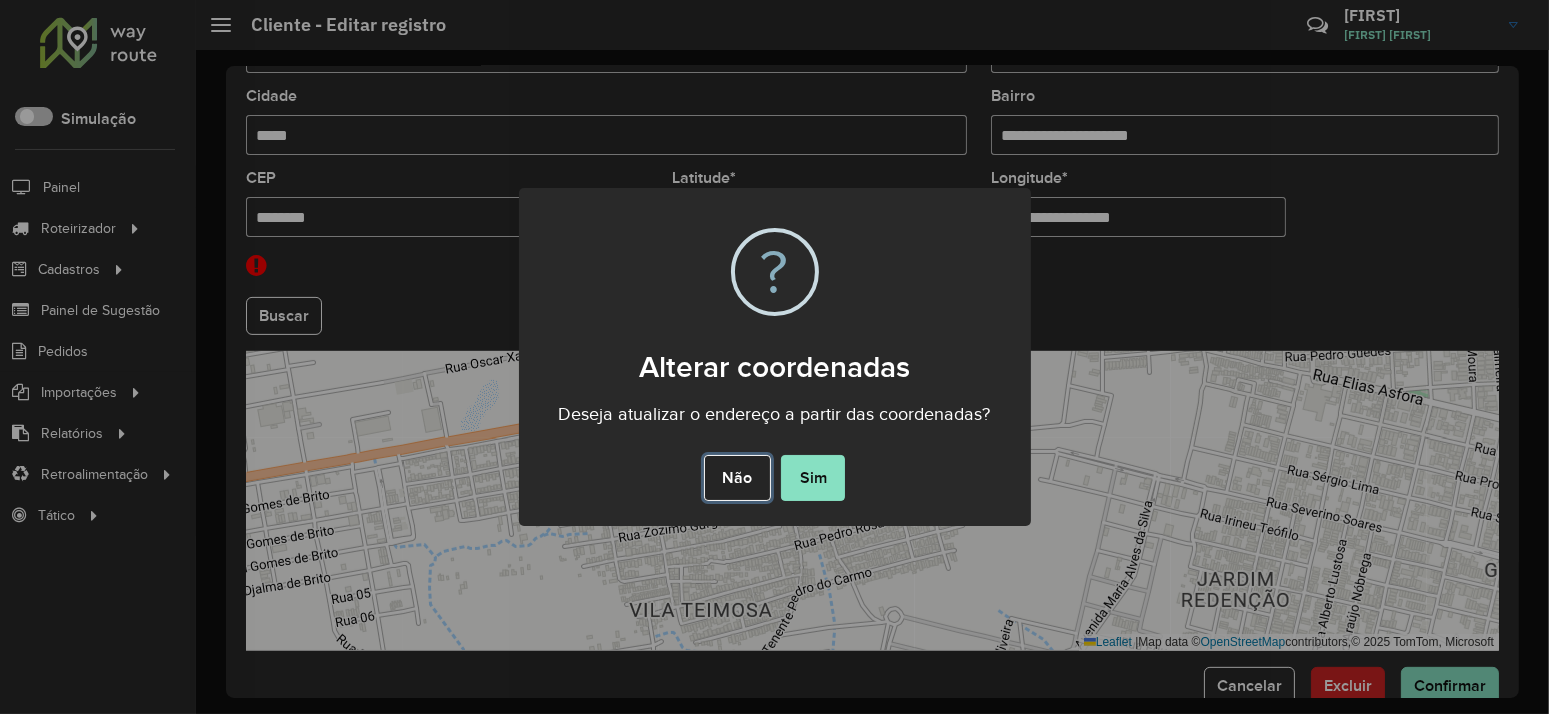 click on "Não" at bounding box center [737, 478] 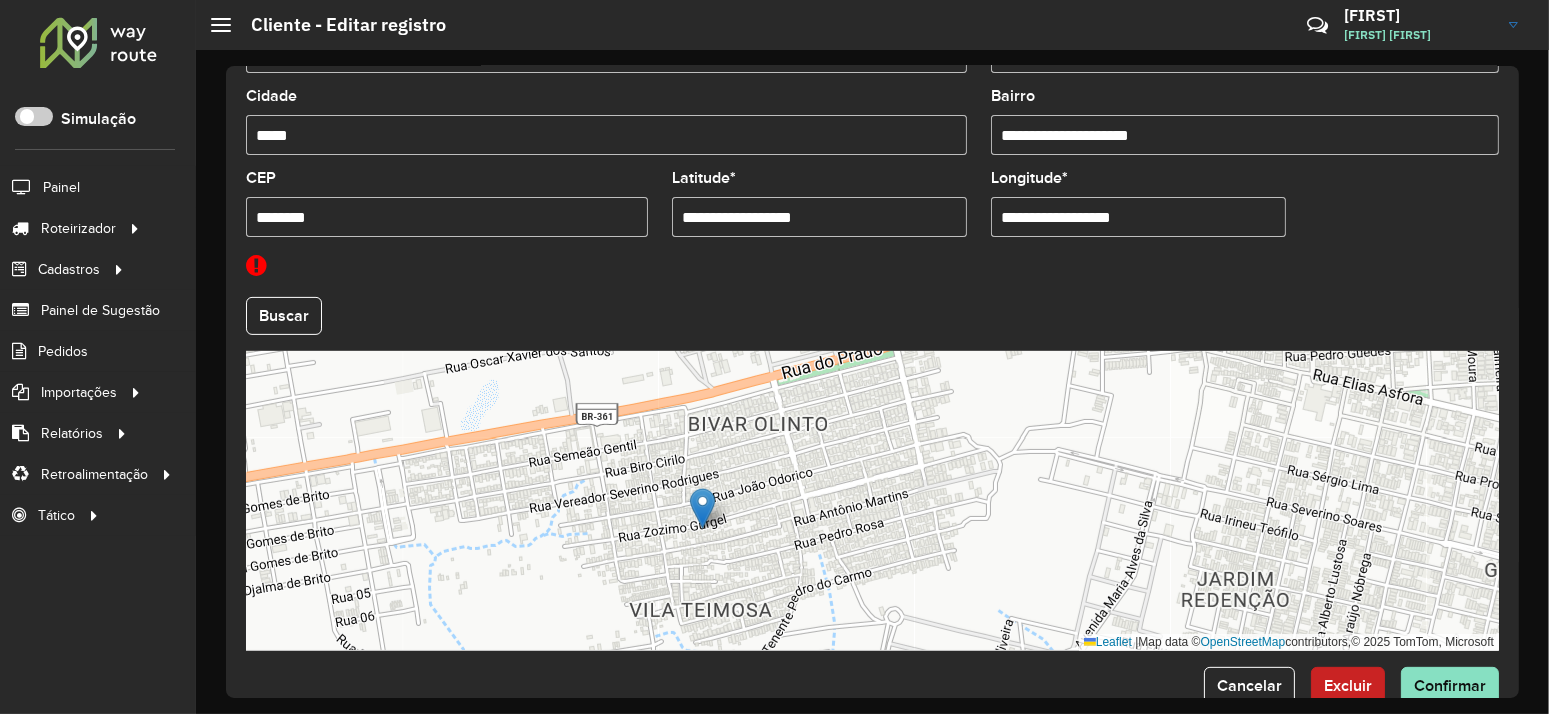 drag, startPoint x: 690, startPoint y: 515, endPoint x: 701, endPoint y: 517, distance: 11.18034 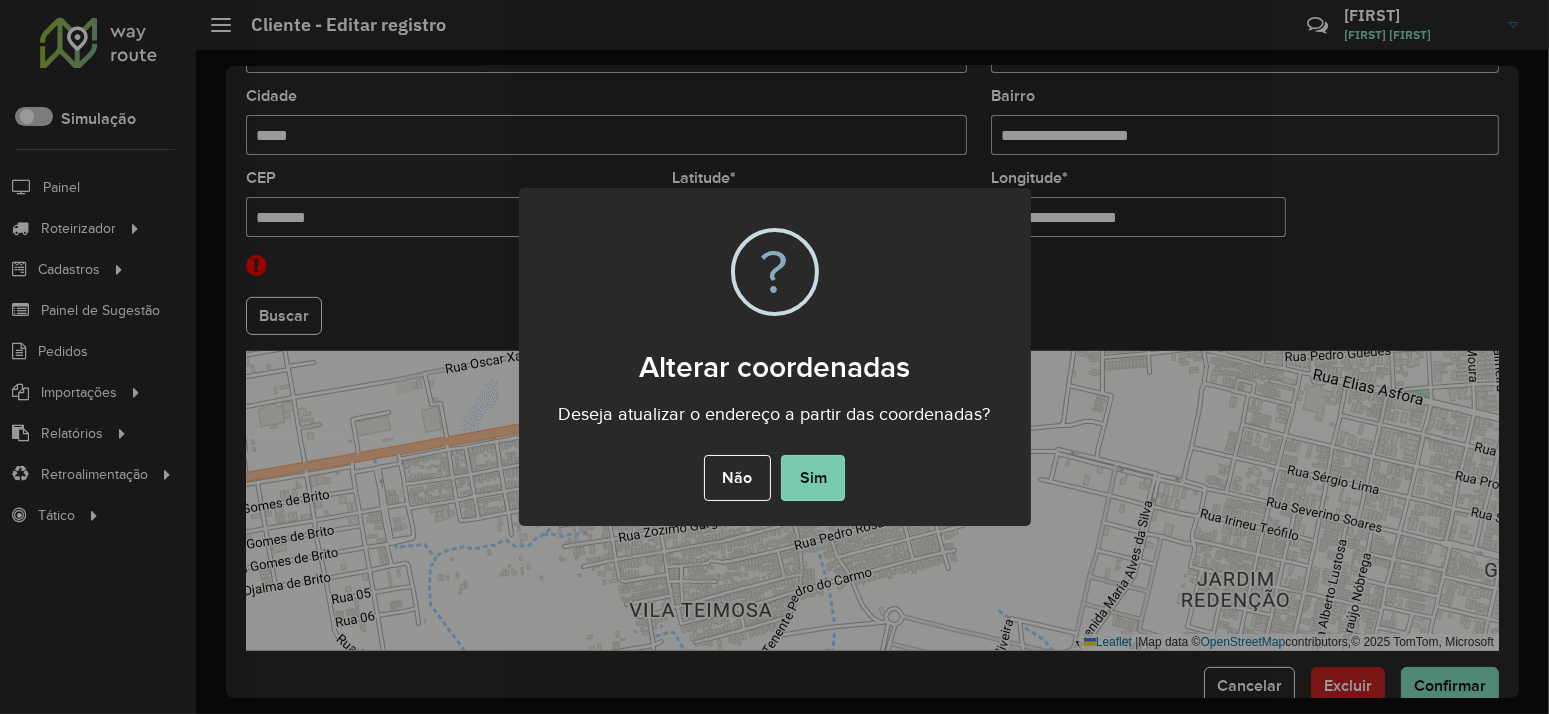 click on "Sim" at bounding box center (813, 478) 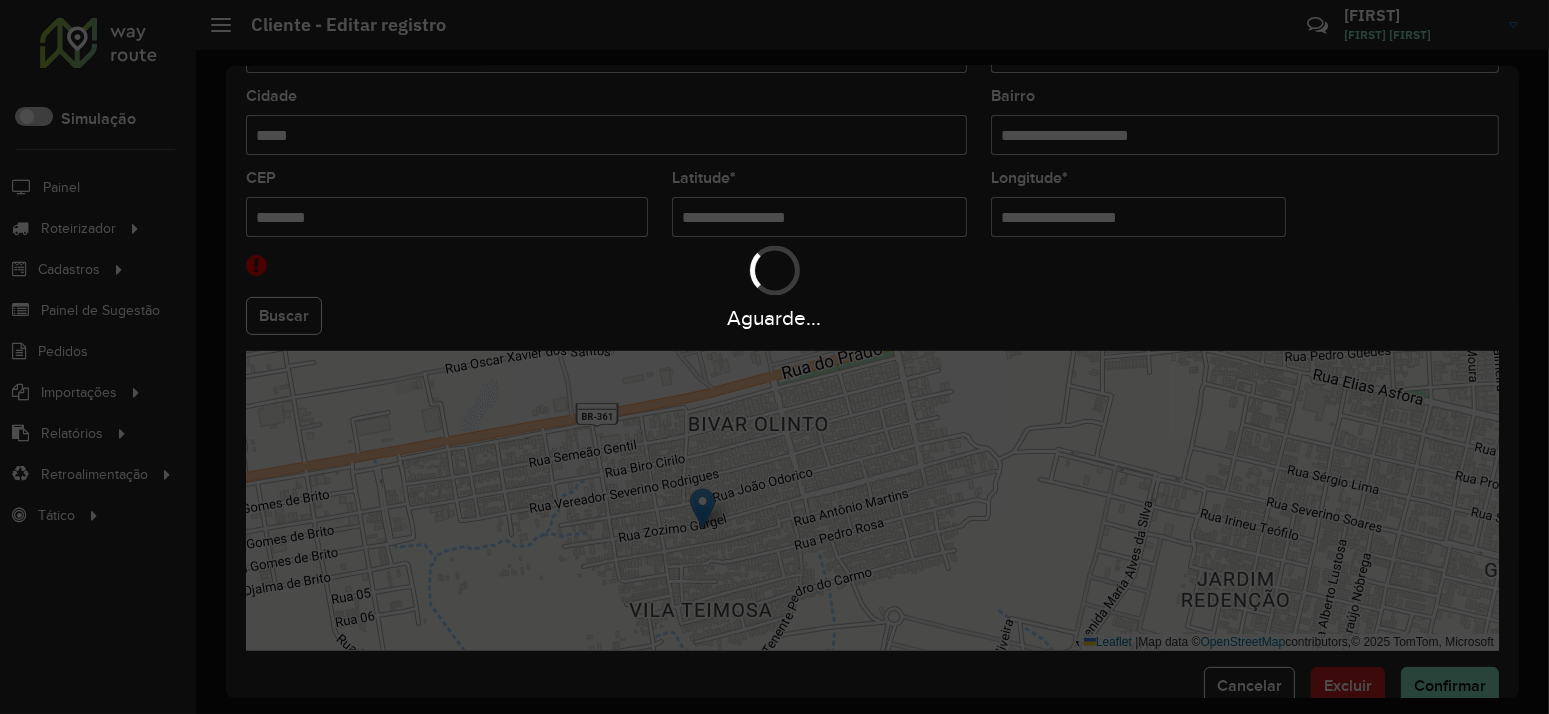type on "**********" 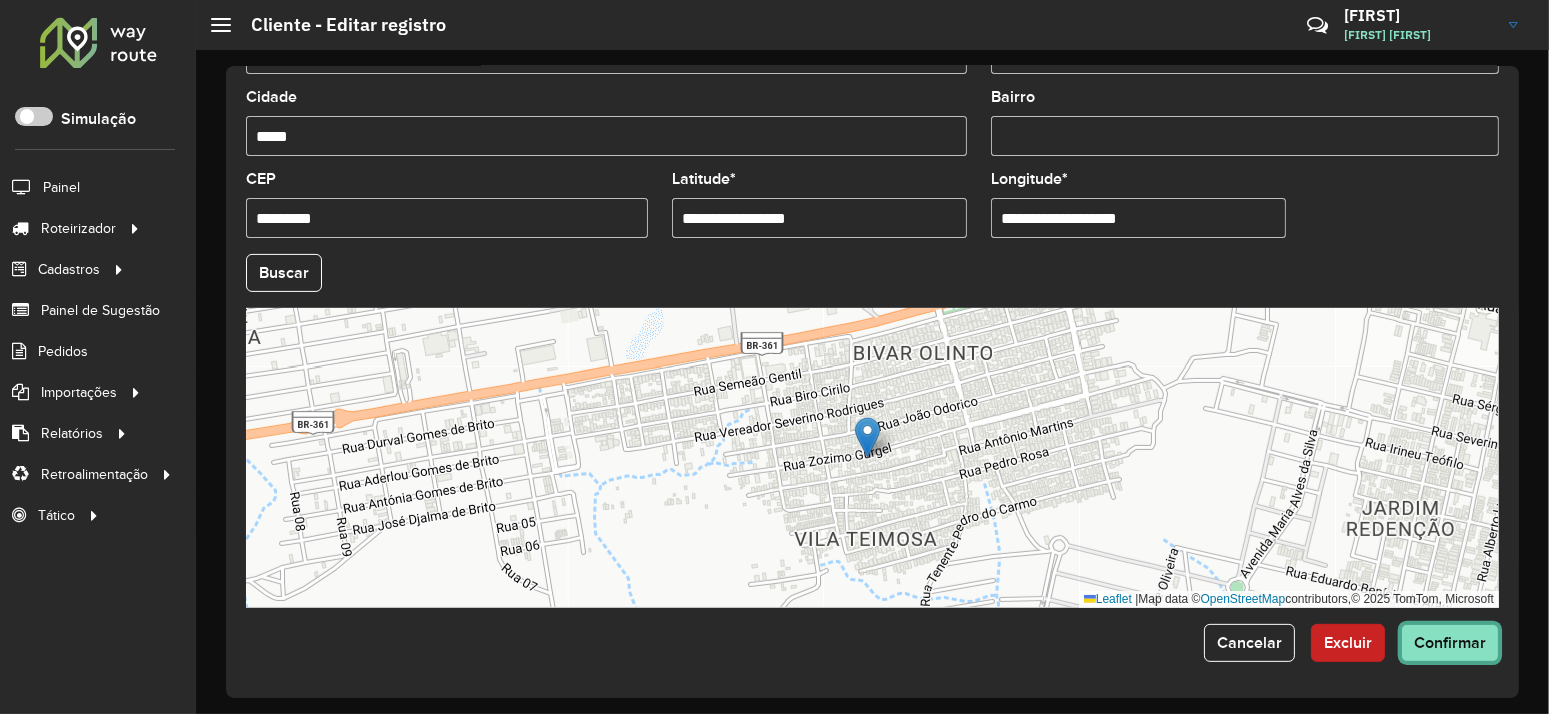 click on "Confirmar" 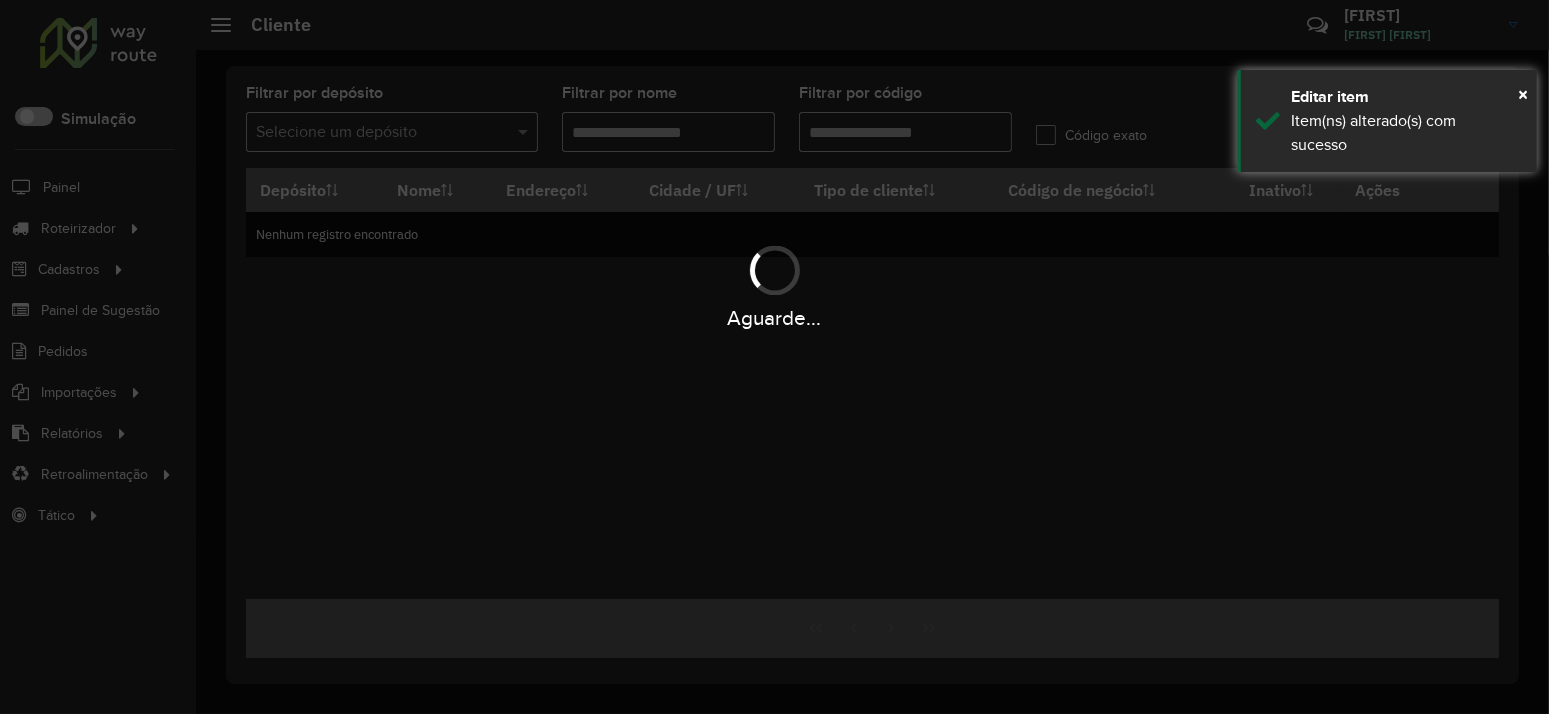 type on "*****" 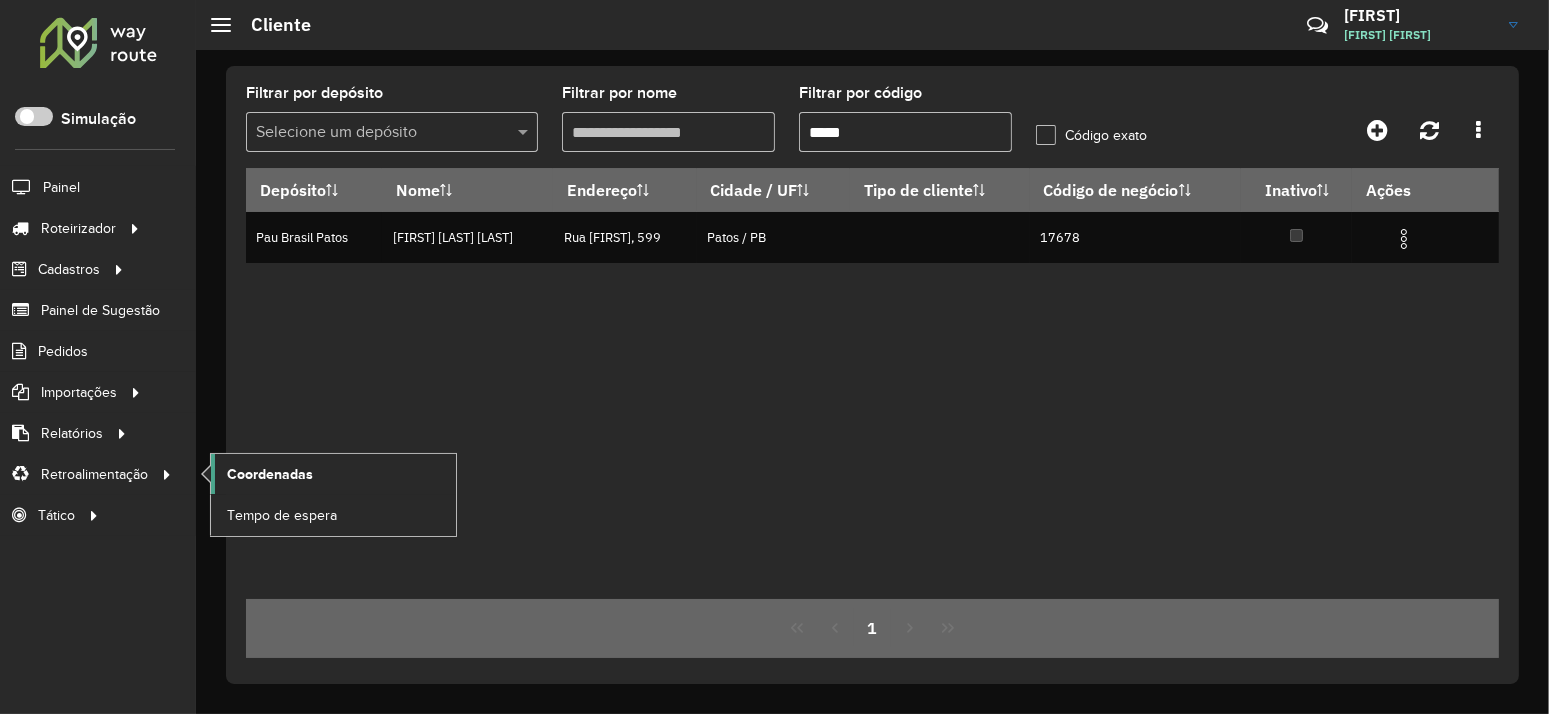 click on "Coordenadas" 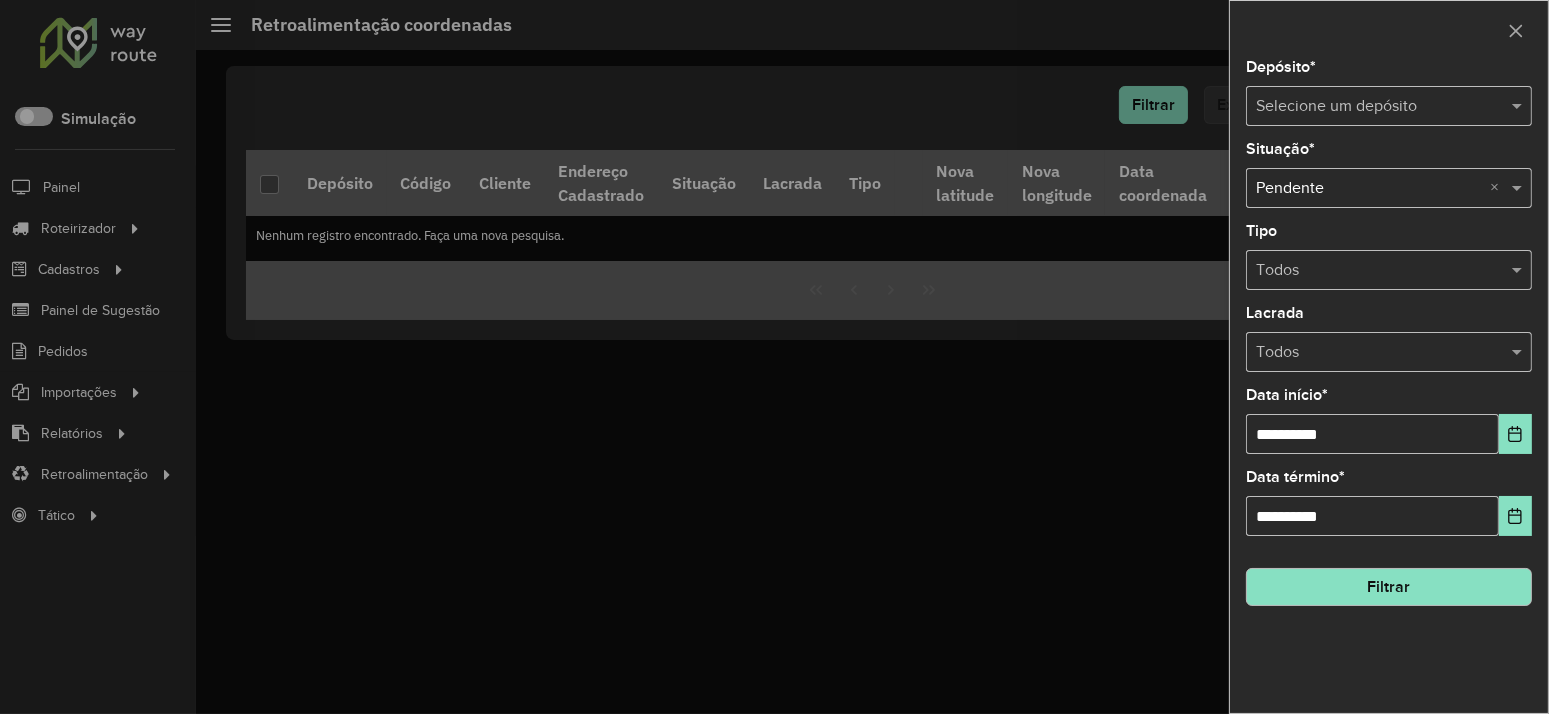 click at bounding box center [1369, 107] 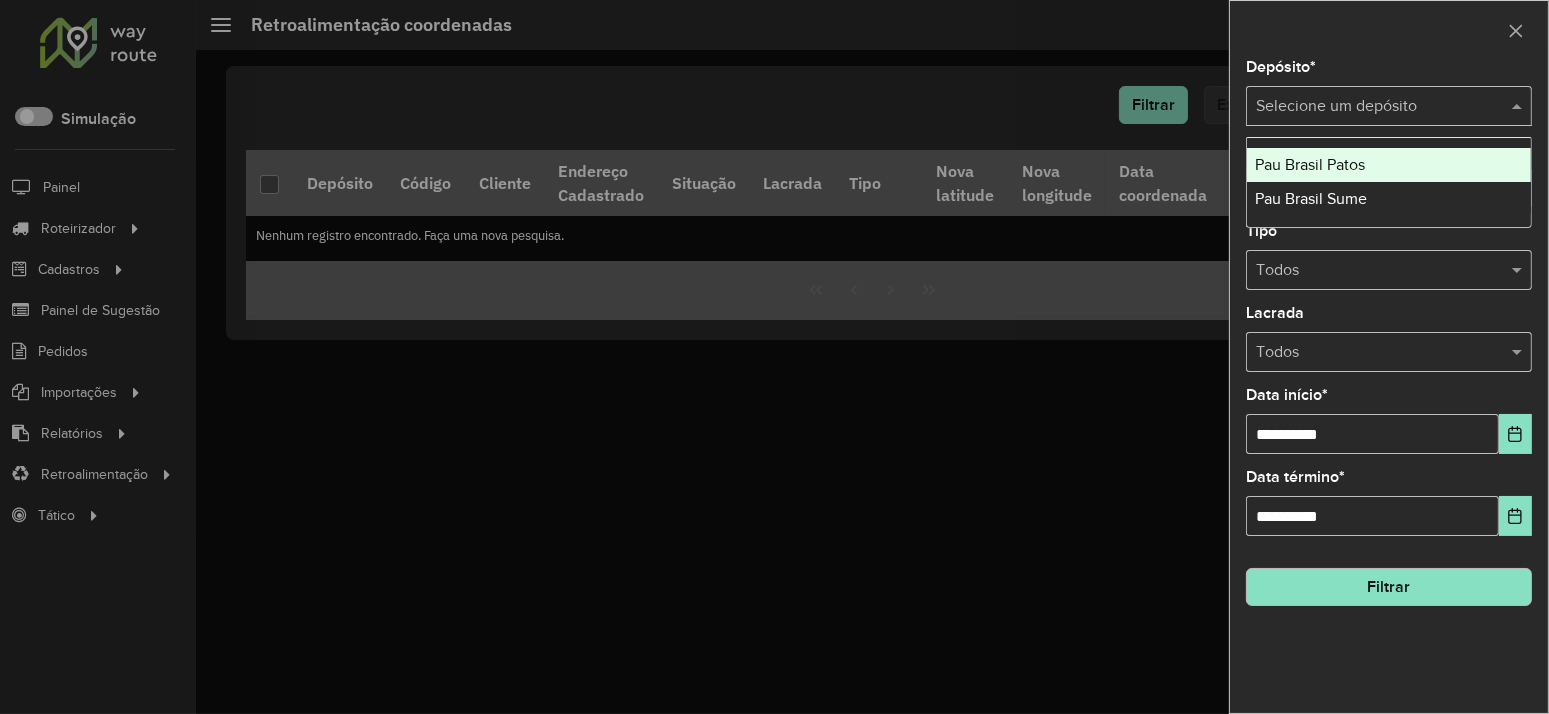click on "Pau Brasil Patos" at bounding box center [1310, 164] 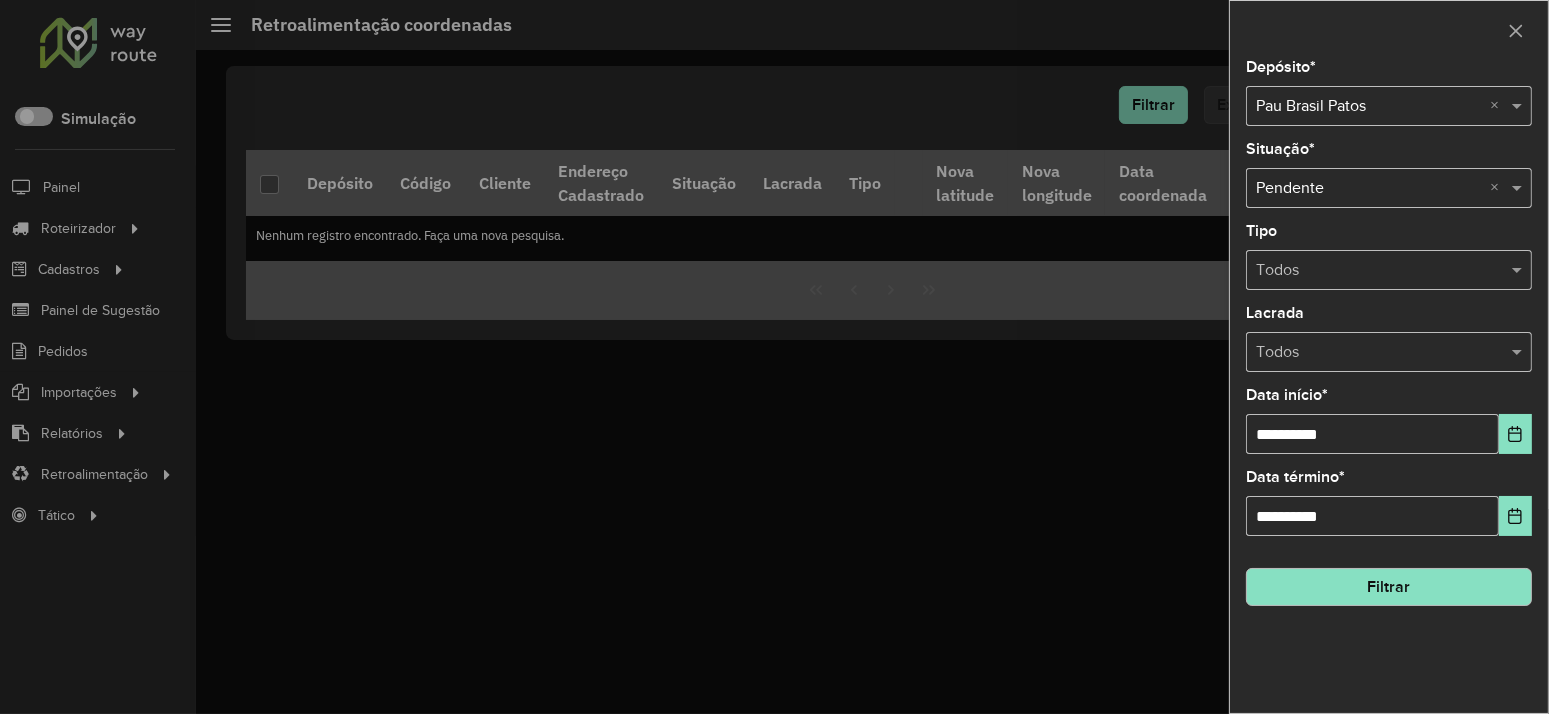 click on "Filtrar" 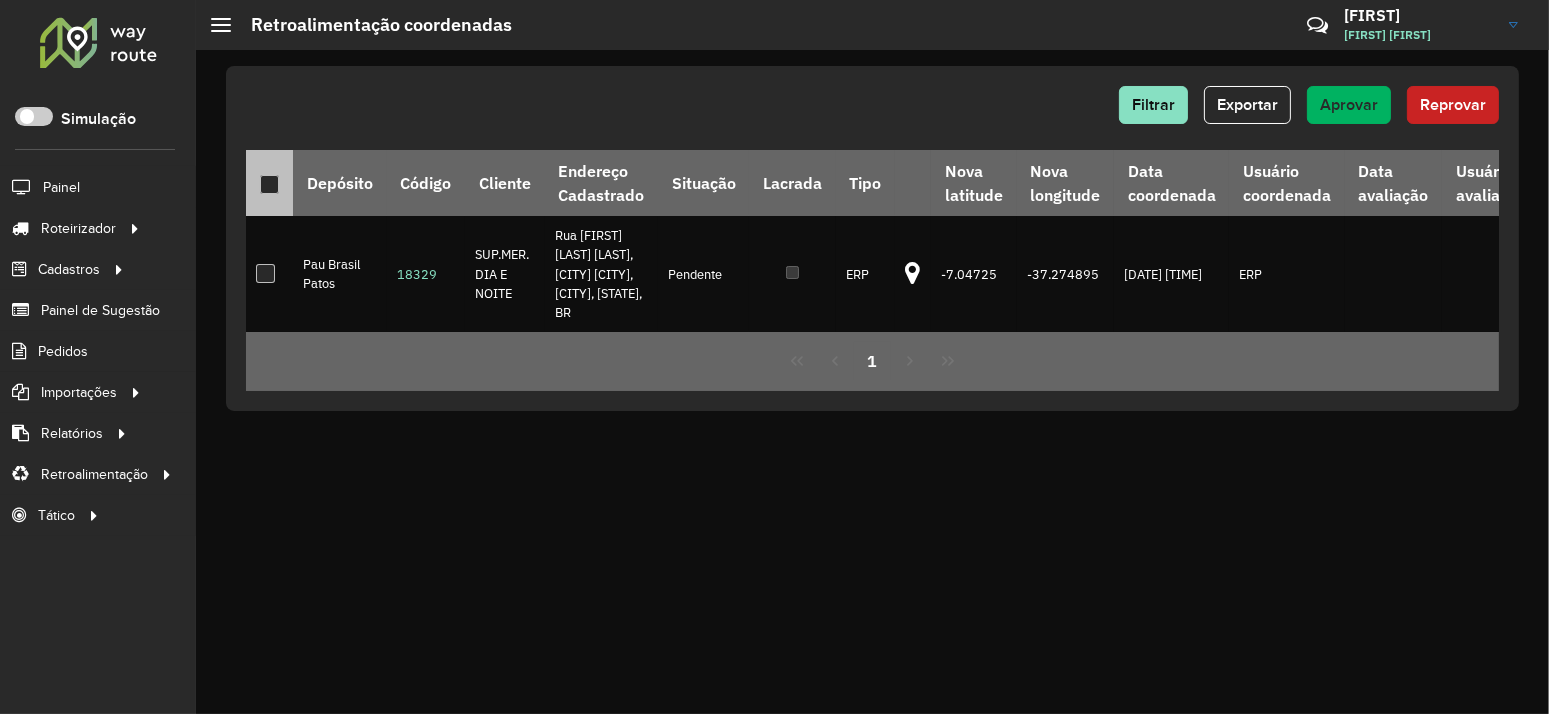 click at bounding box center [269, 184] 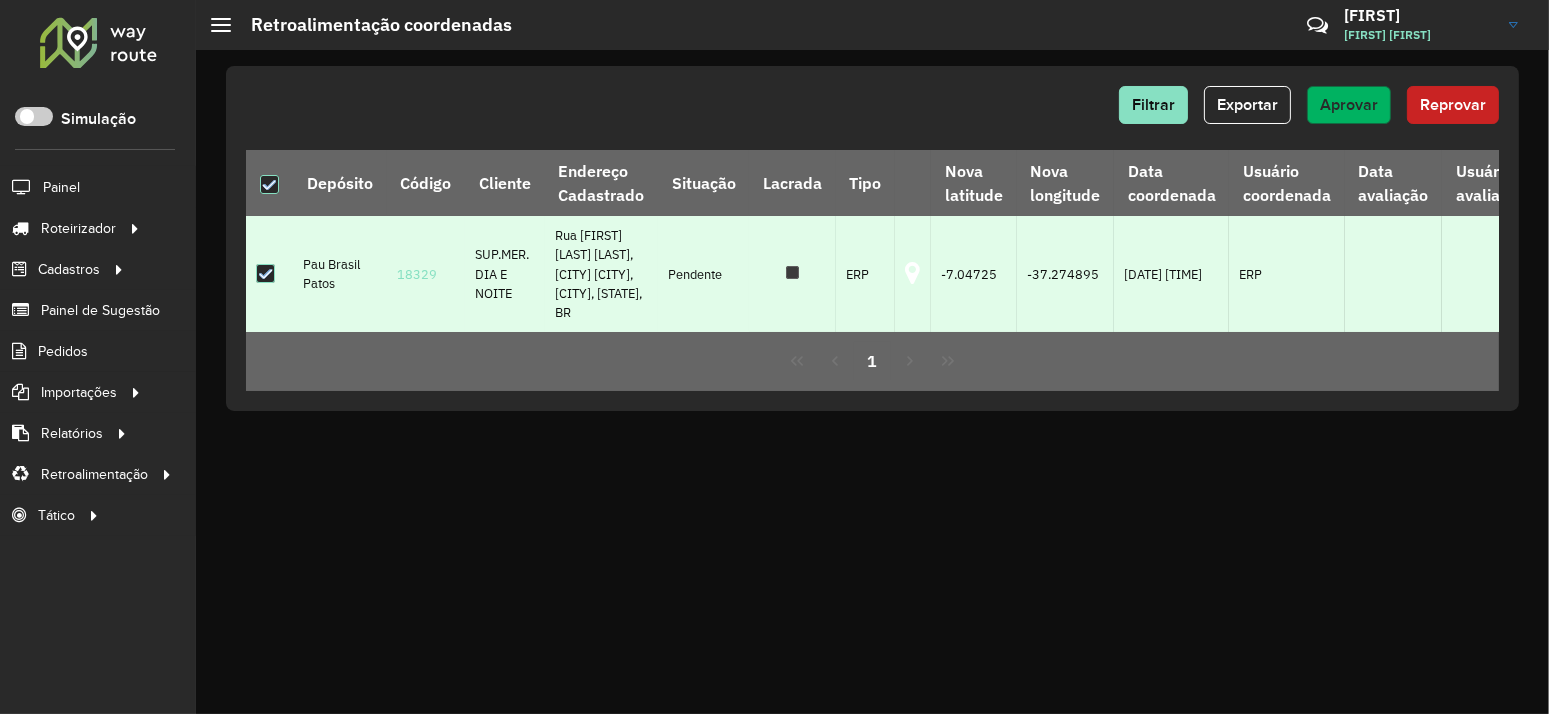 click on "Aprovar" 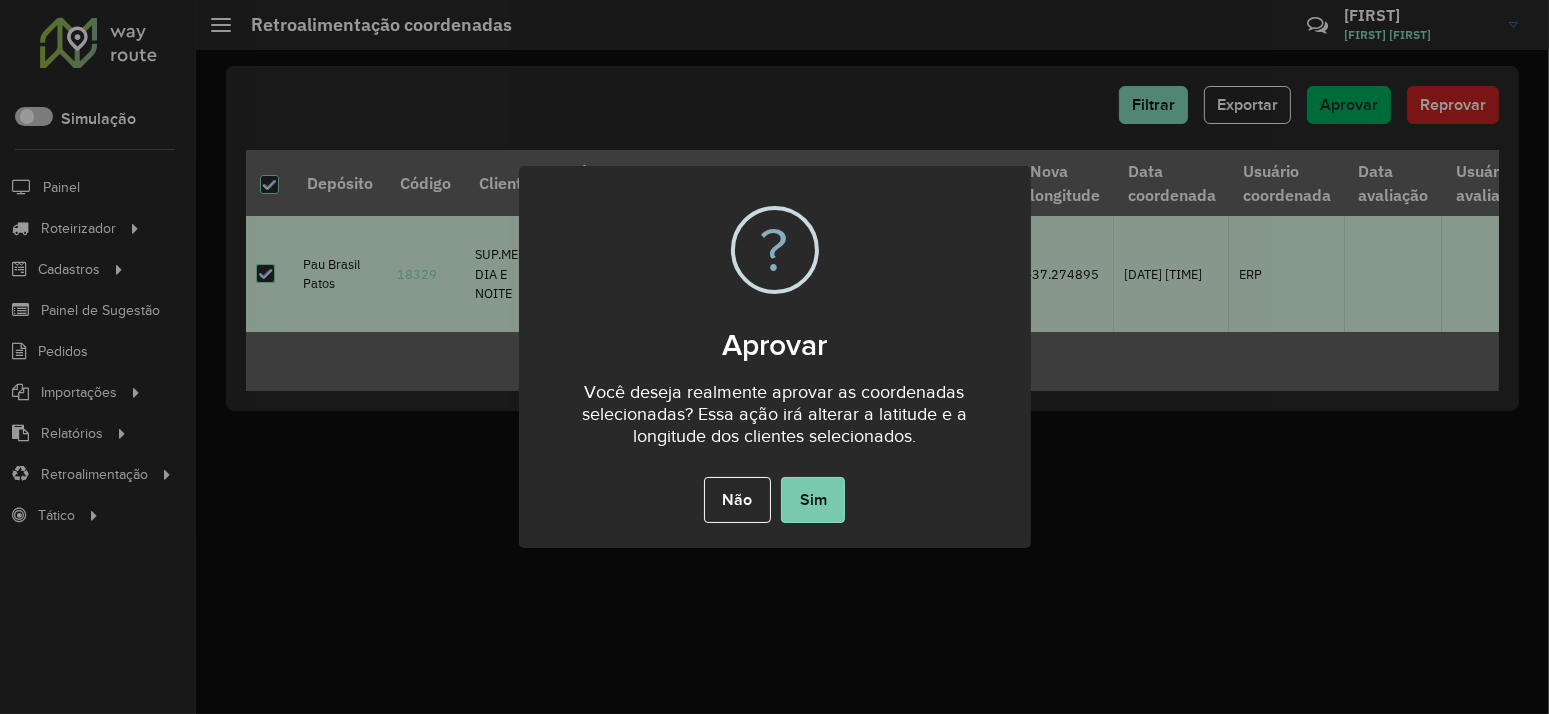 click on "Sim" at bounding box center (813, 500) 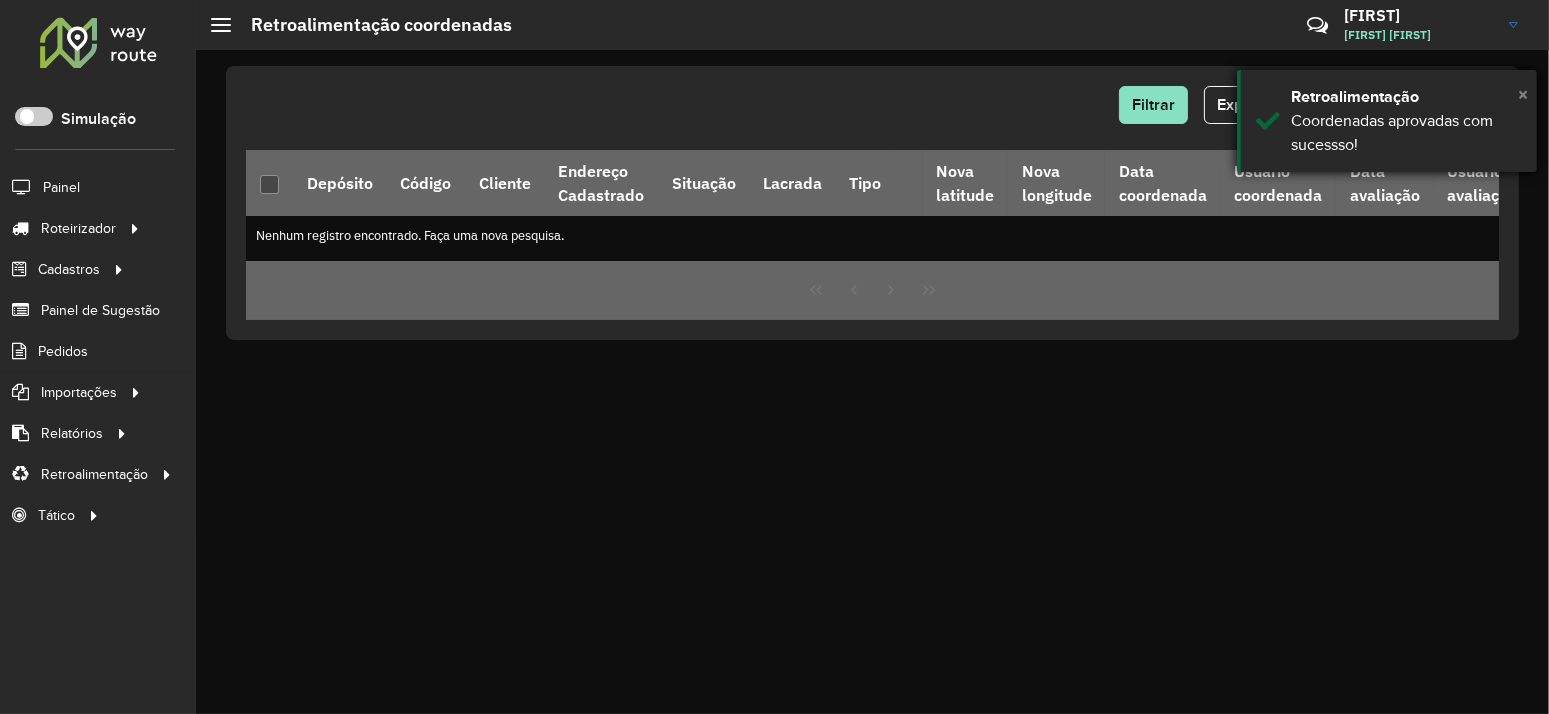 click on "×" at bounding box center (1523, 94) 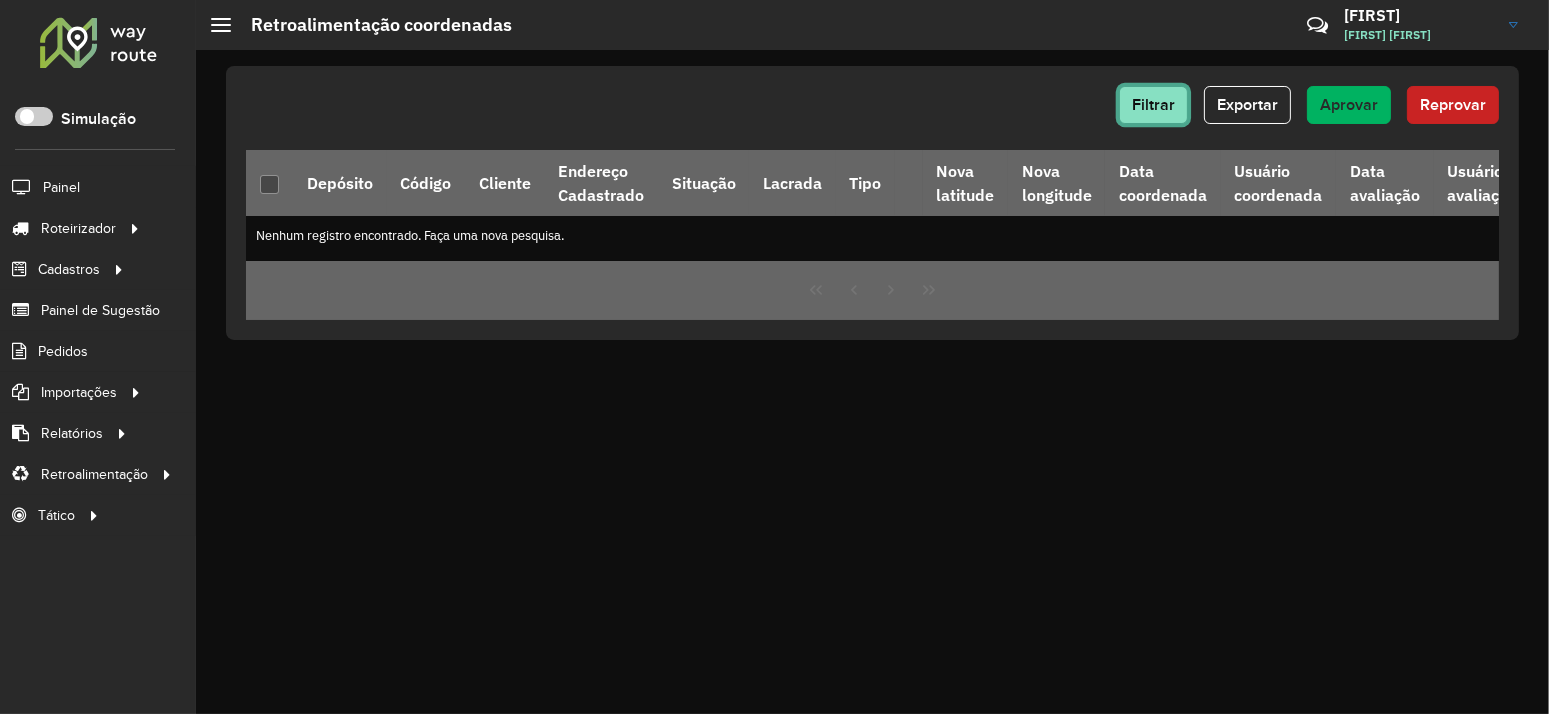 click on "Filtrar" 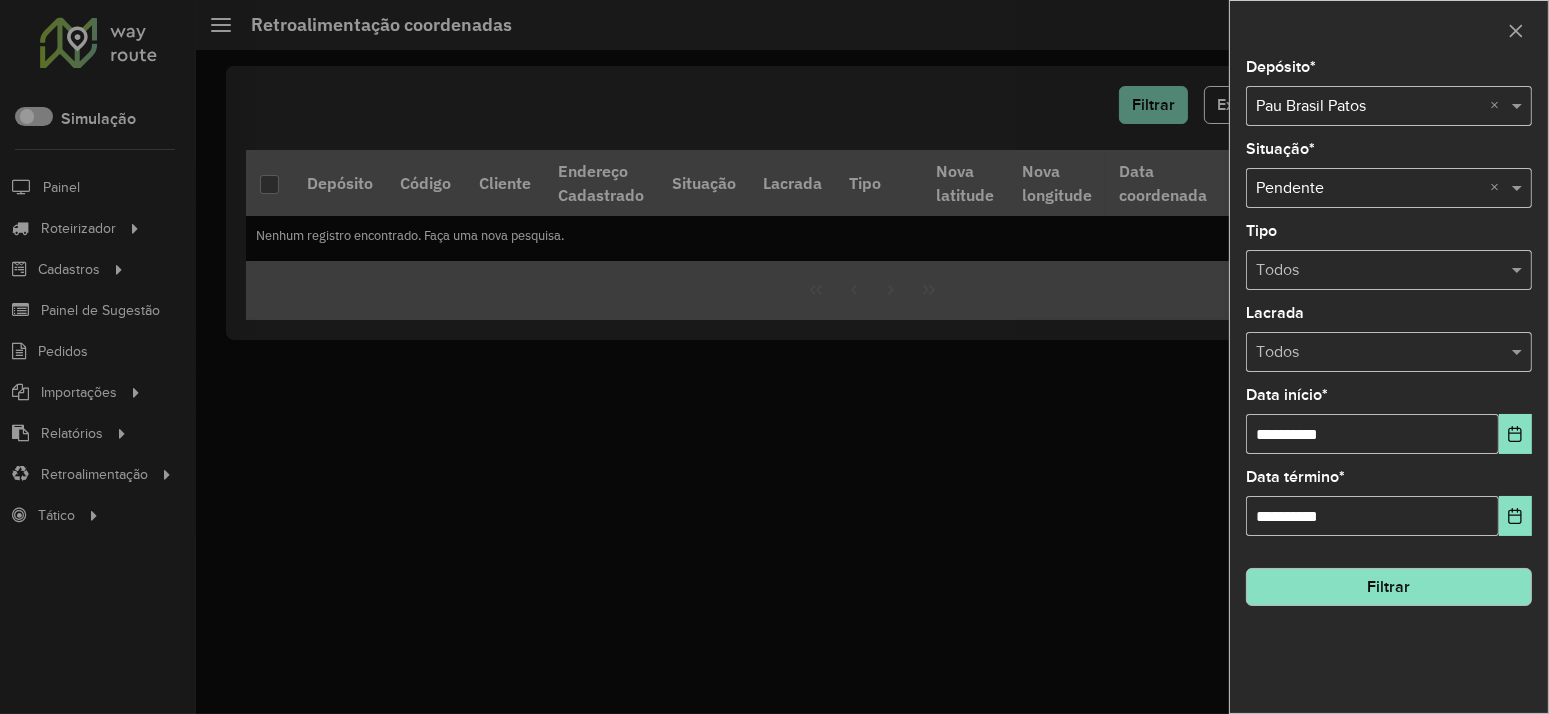 click on "Selecione um depósito × Pau Brasil Patos ×" at bounding box center (1389, 106) 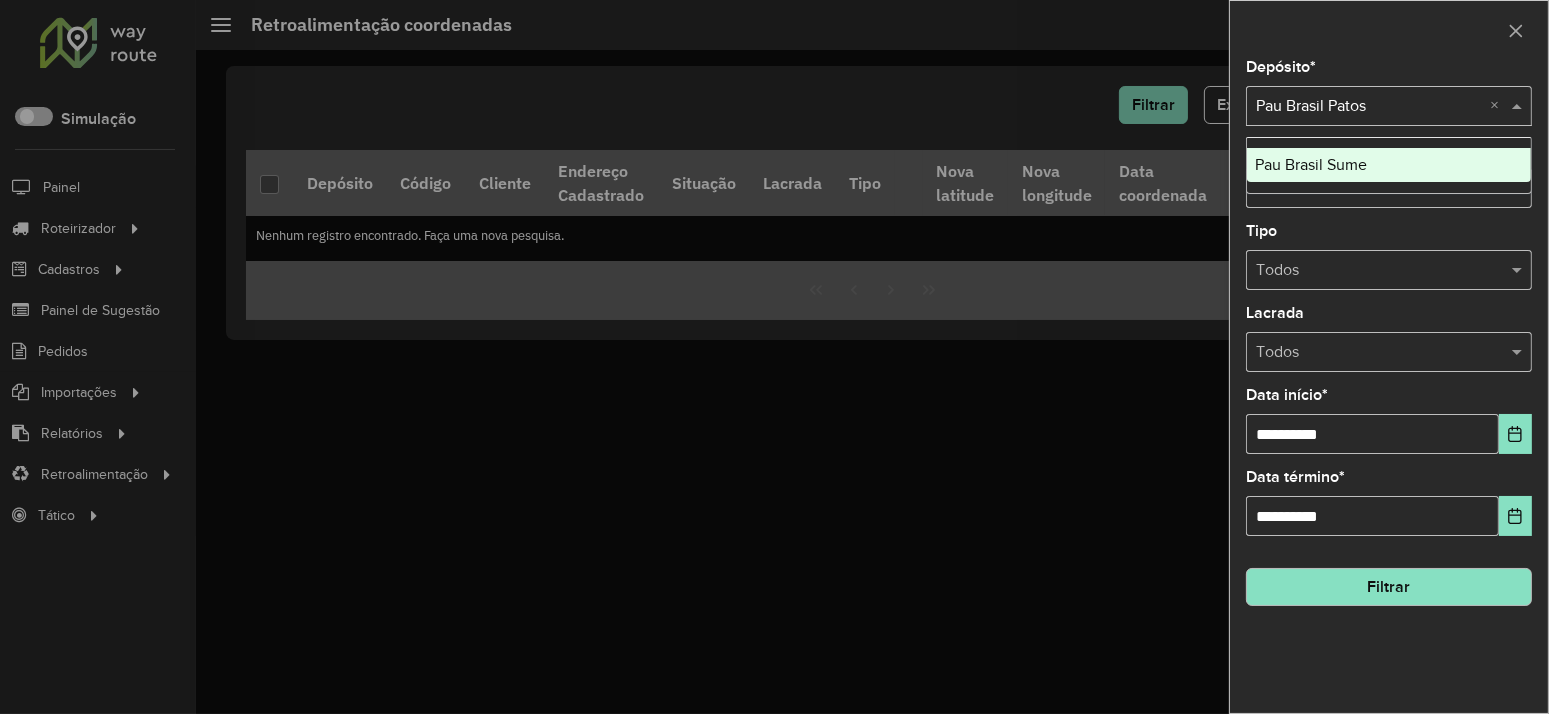 click on "Pau Brasil Sume" at bounding box center (1389, 165) 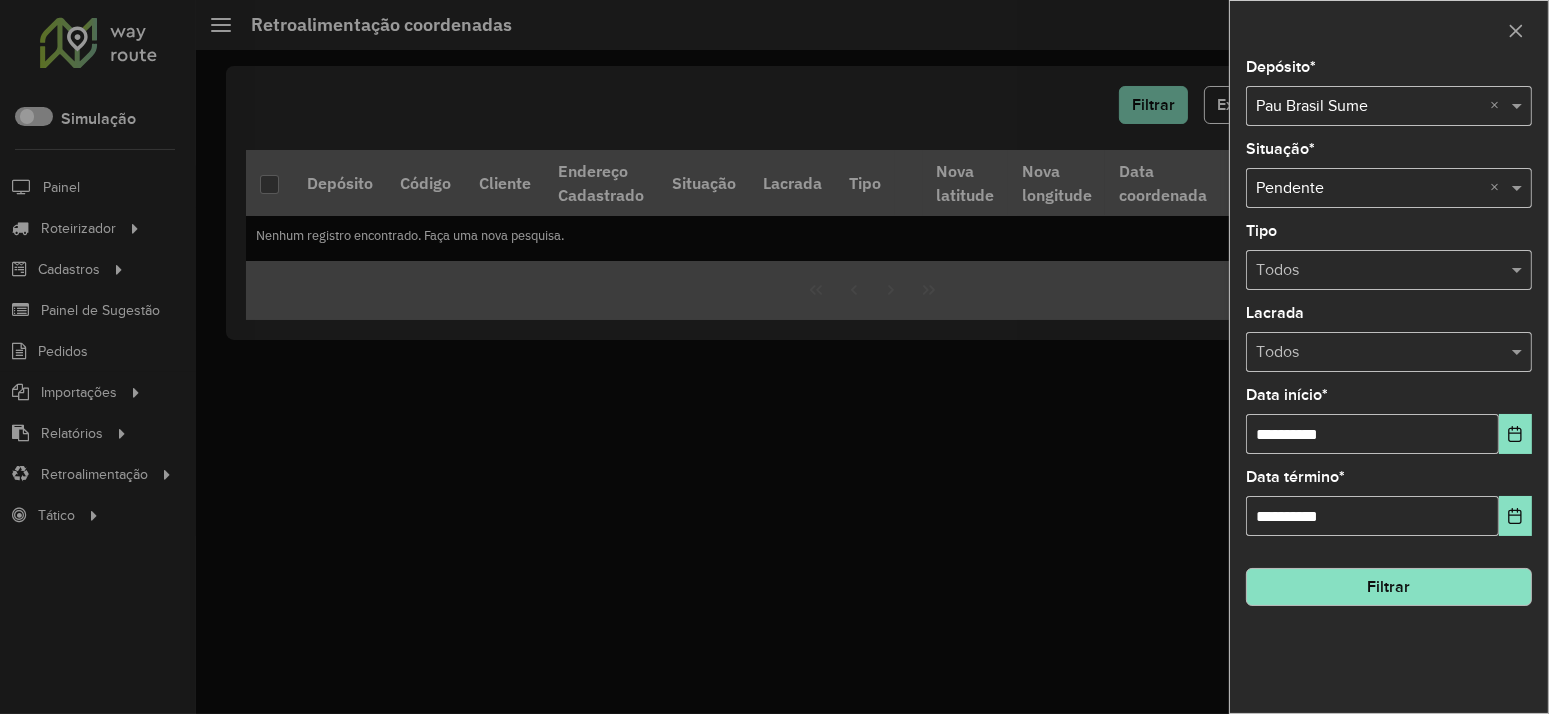 click on "Filtrar" 